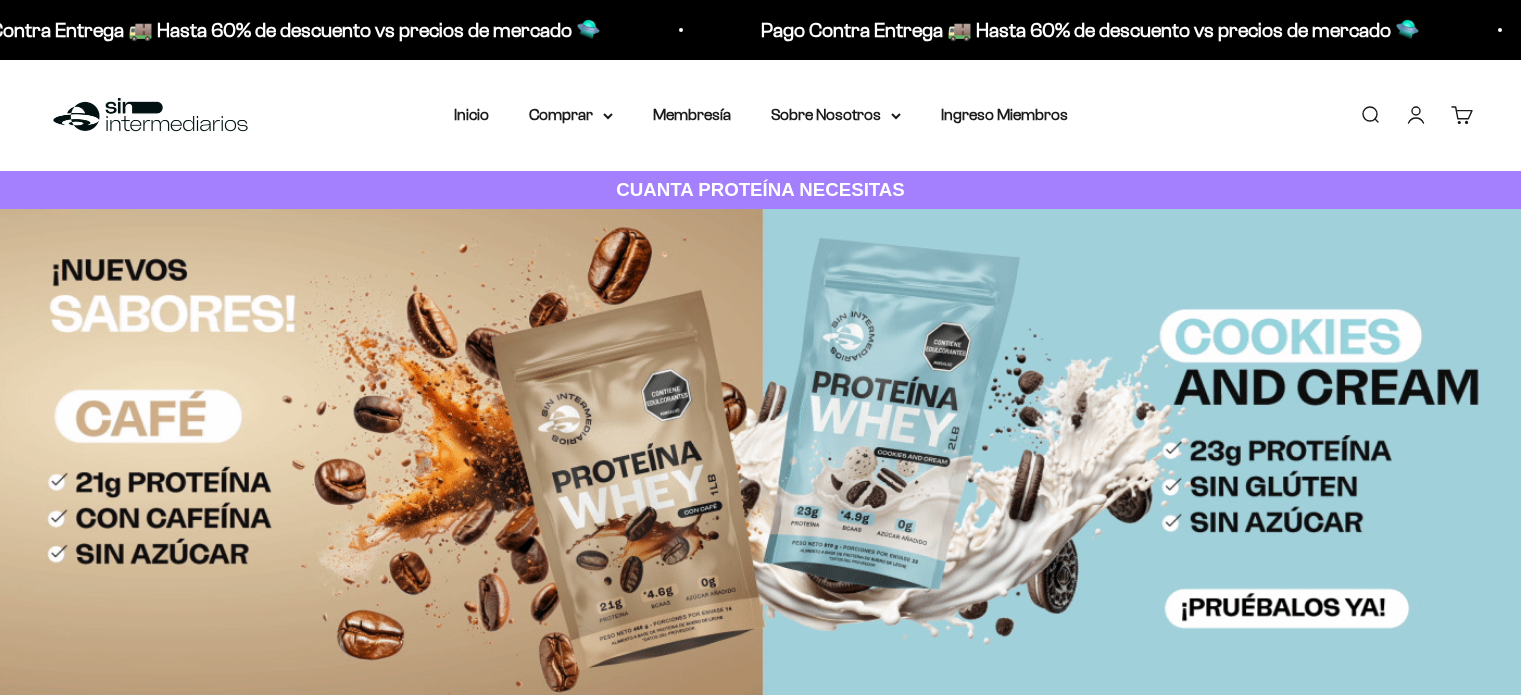 scroll, scrollTop: 0, scrollLeft: 0, axis: both 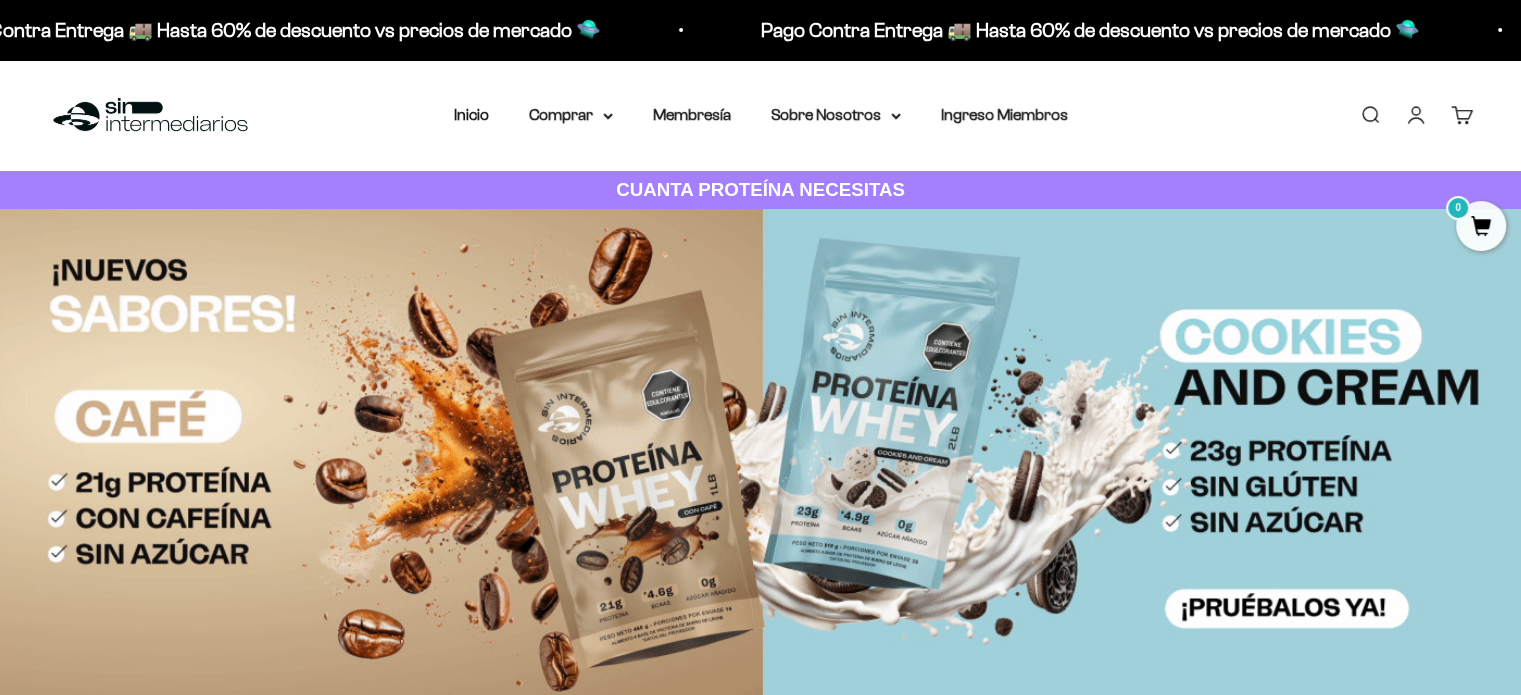 click on "0" at bounding box center (1473, 107) 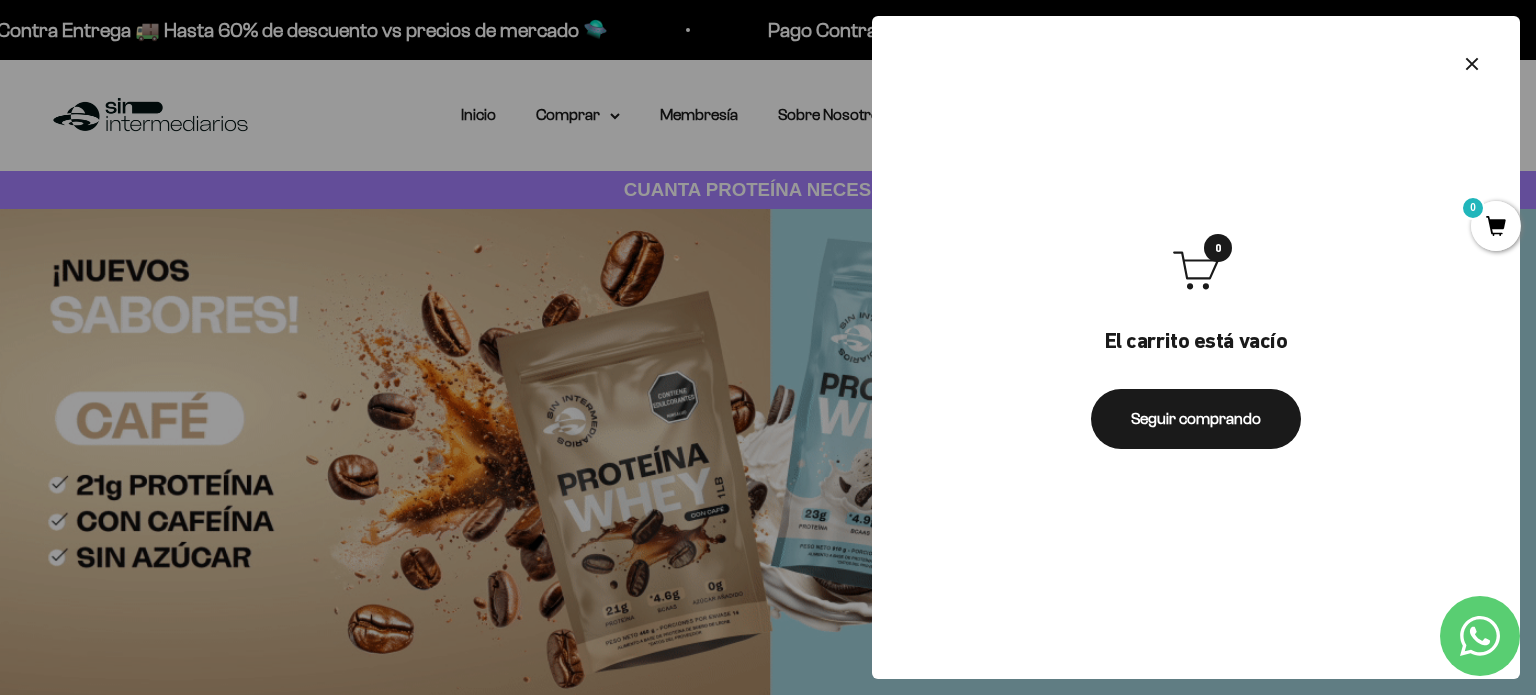 click 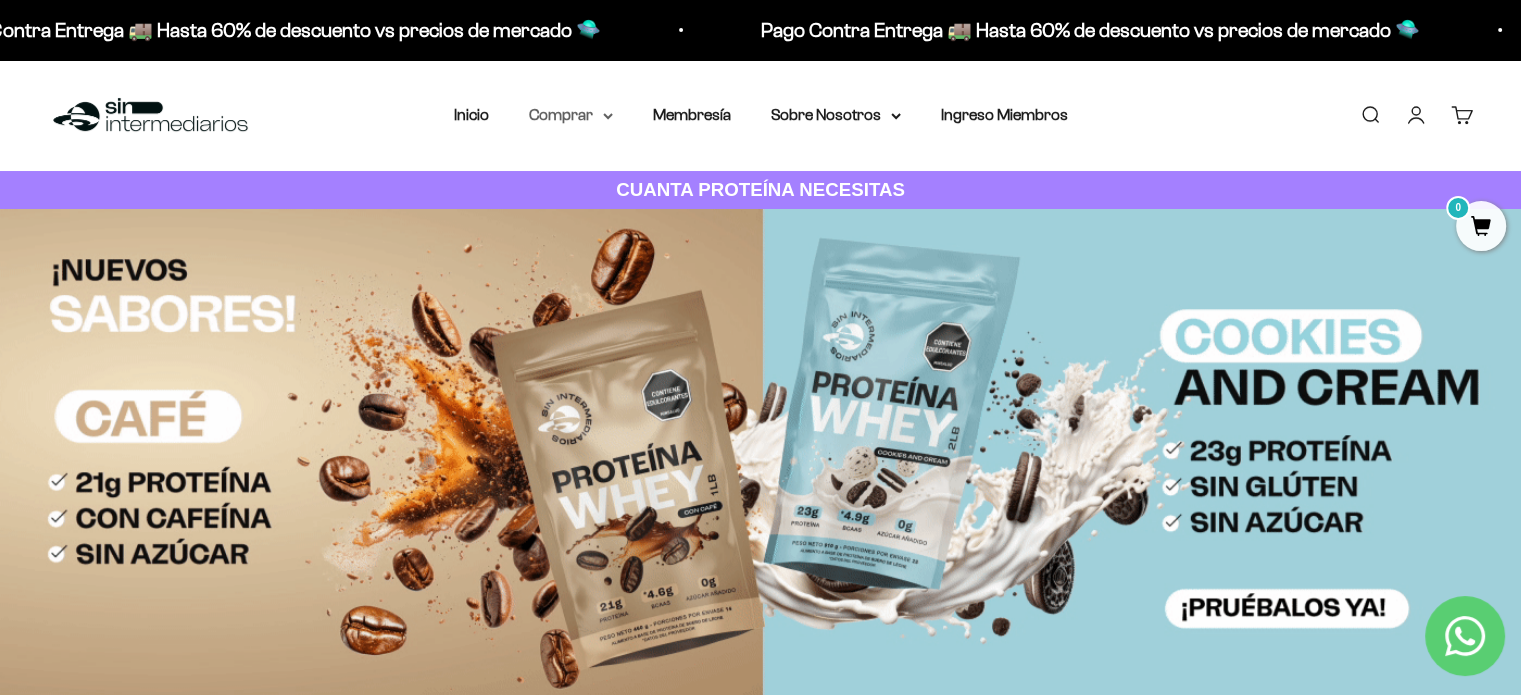 click on "Comprar" at bounding box center (571, 115) 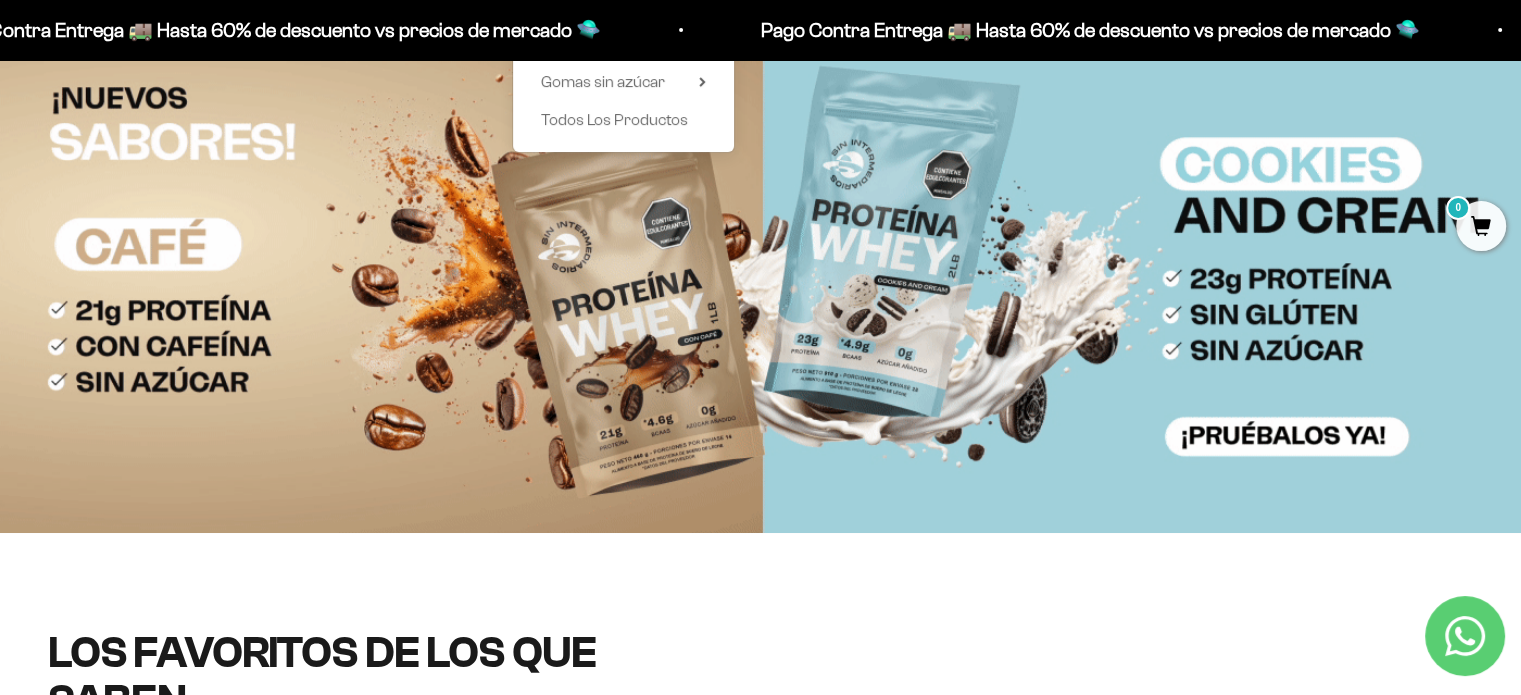 scroll, scrollTop: 0, scrollLeft: 0, axis: both 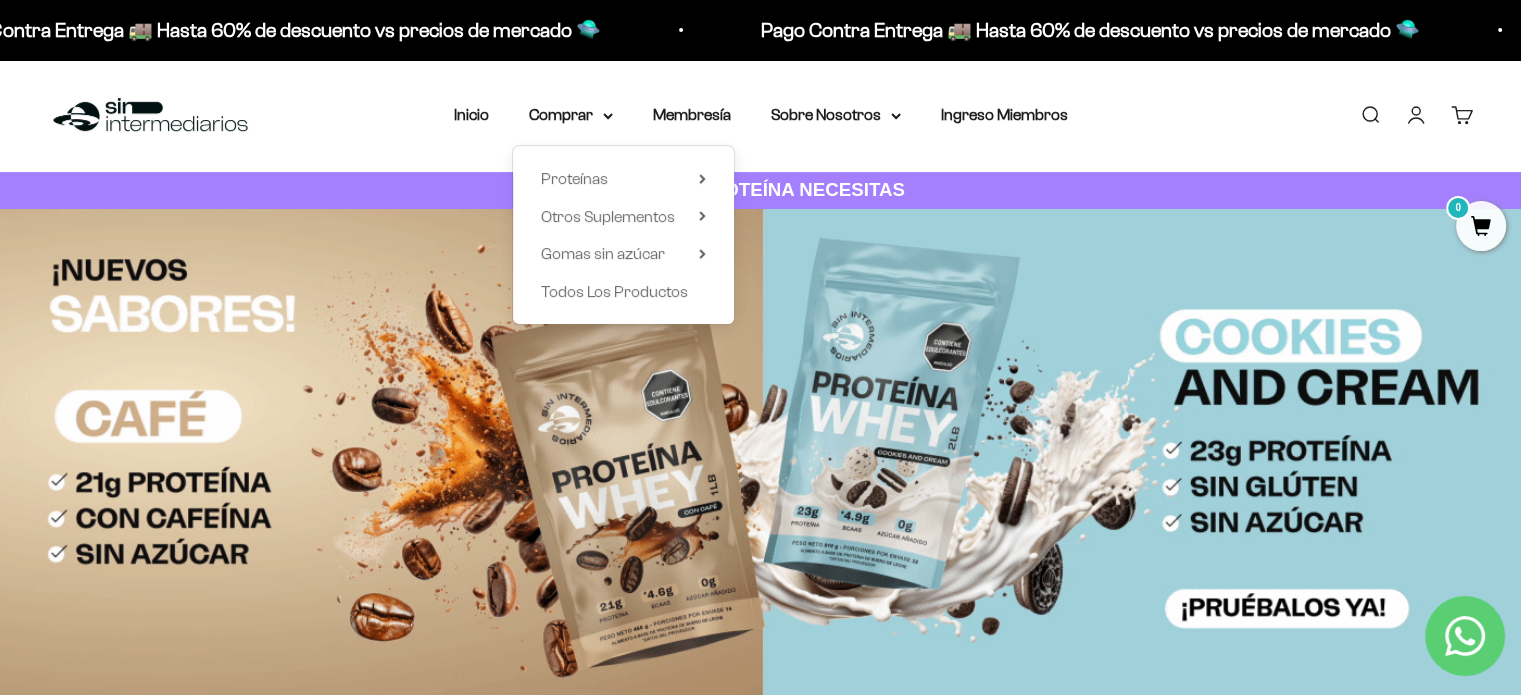 drag, startPoint x: 171, startPoint y: 81, endPoint x: 161, endPoint y: 87, distance: 11.661903 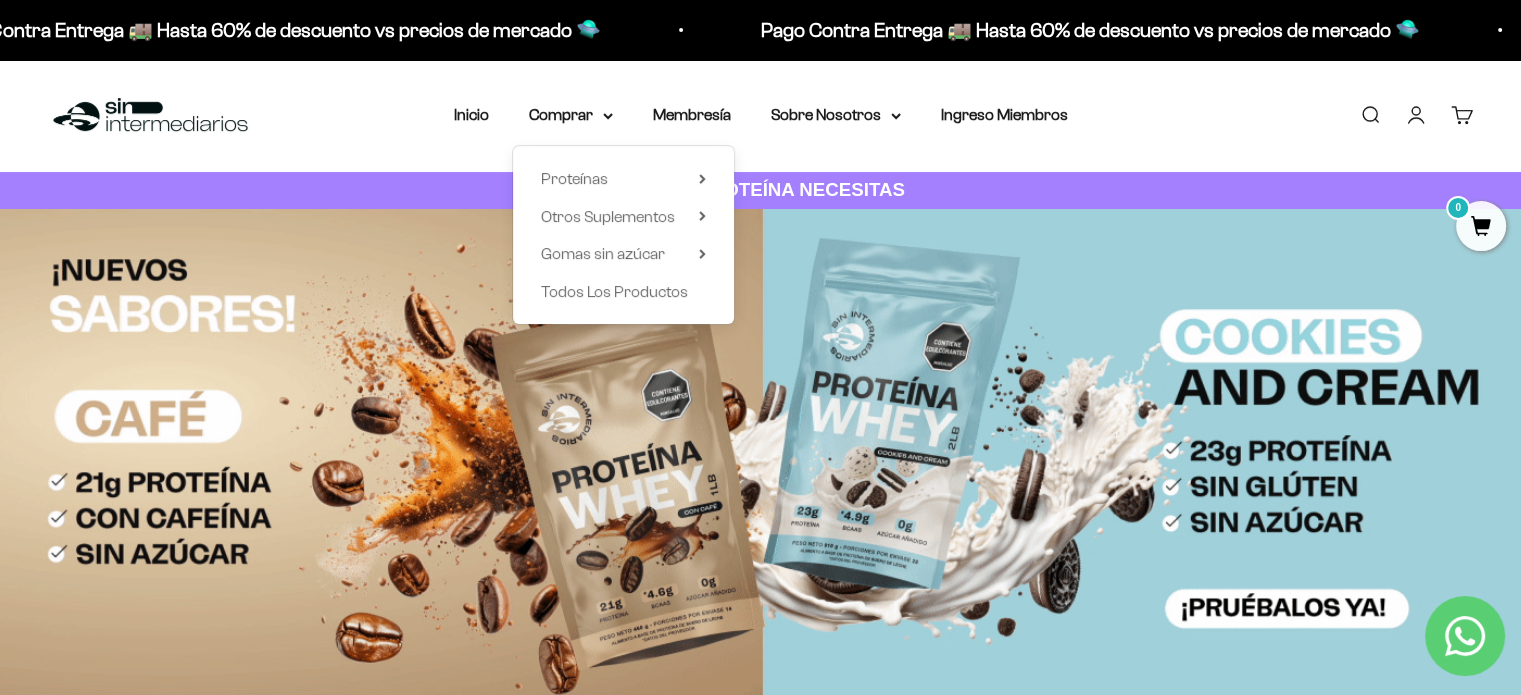 click on "Menú
Buscar
Inicio
Comprar
Proteínas
Ver Todos
Whey
Iso Vegan Pancakes Pre-Entreno 0" at bounding box center [760, 115] 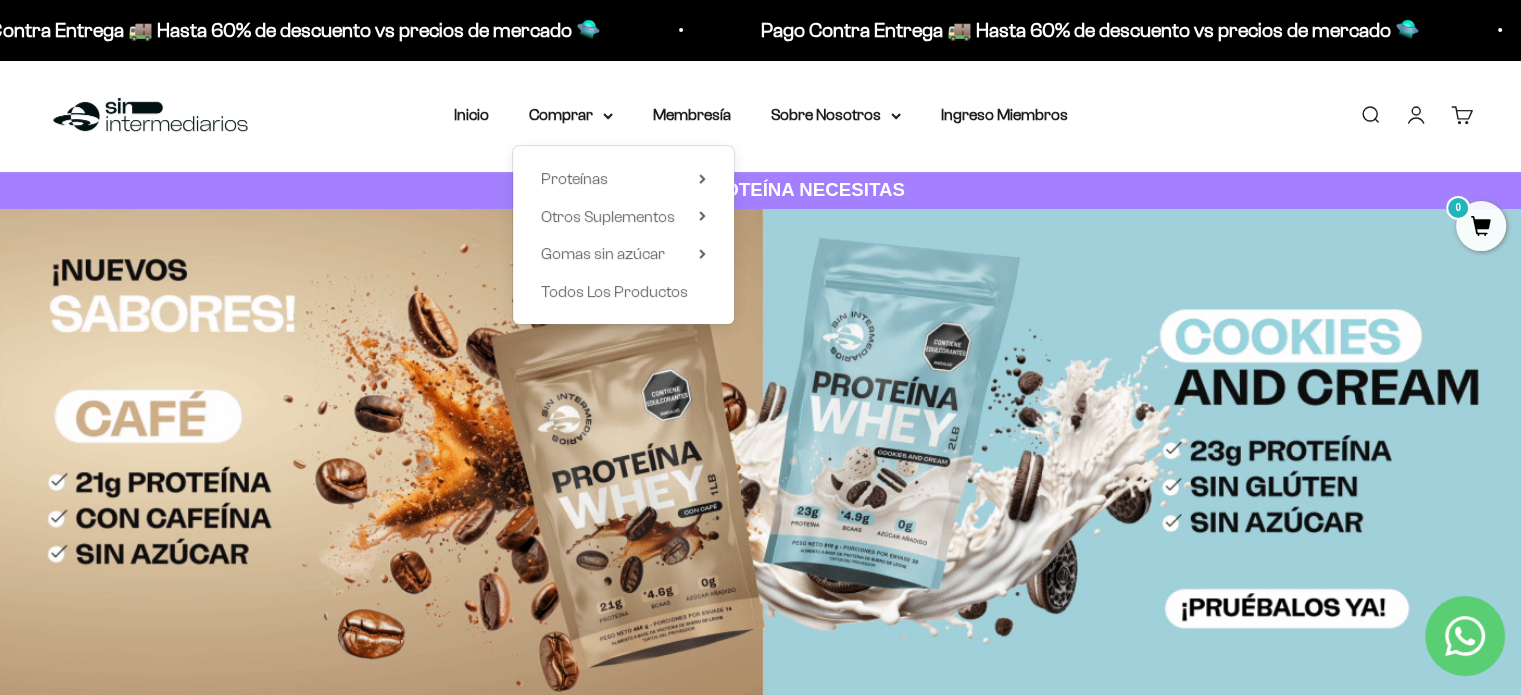 click at bounding box center [150, 115] 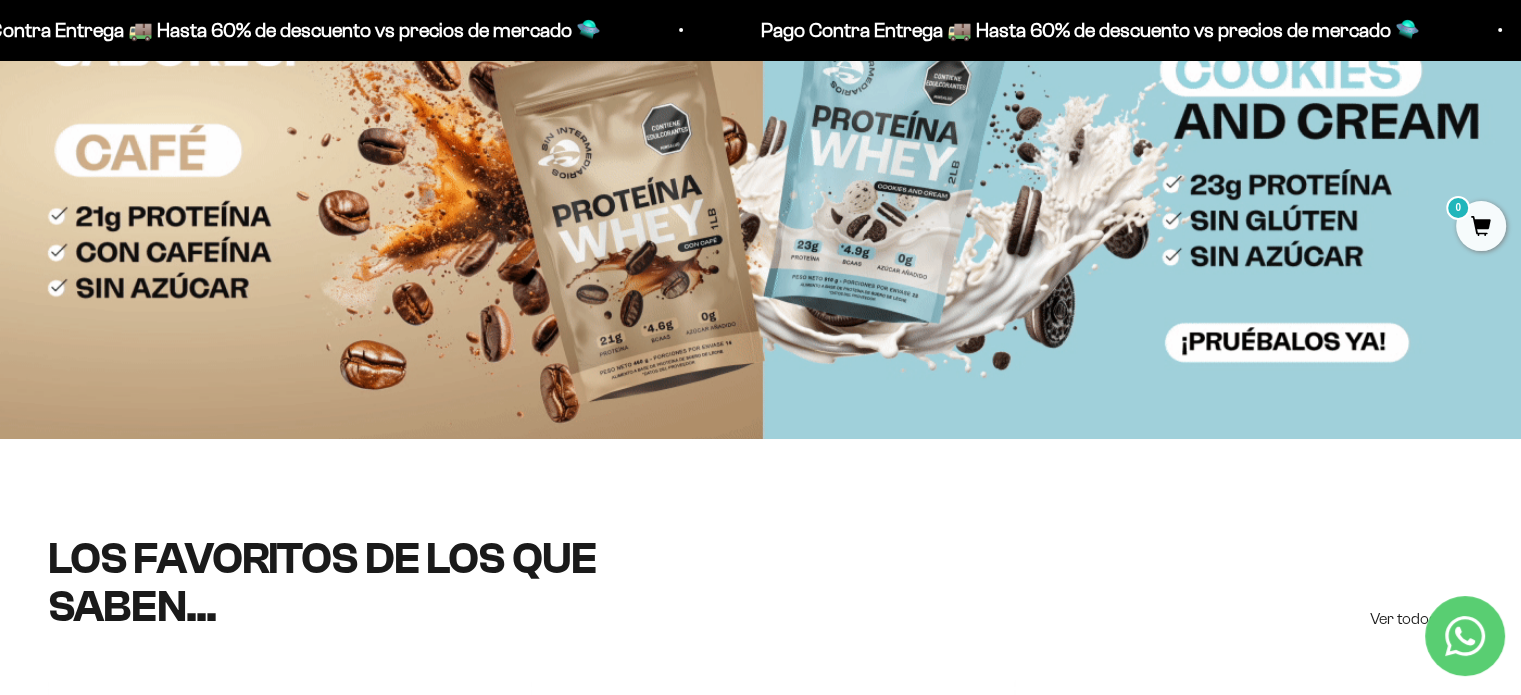 scroll, scrollTop: 0, scrollLeft: 0, axis: both 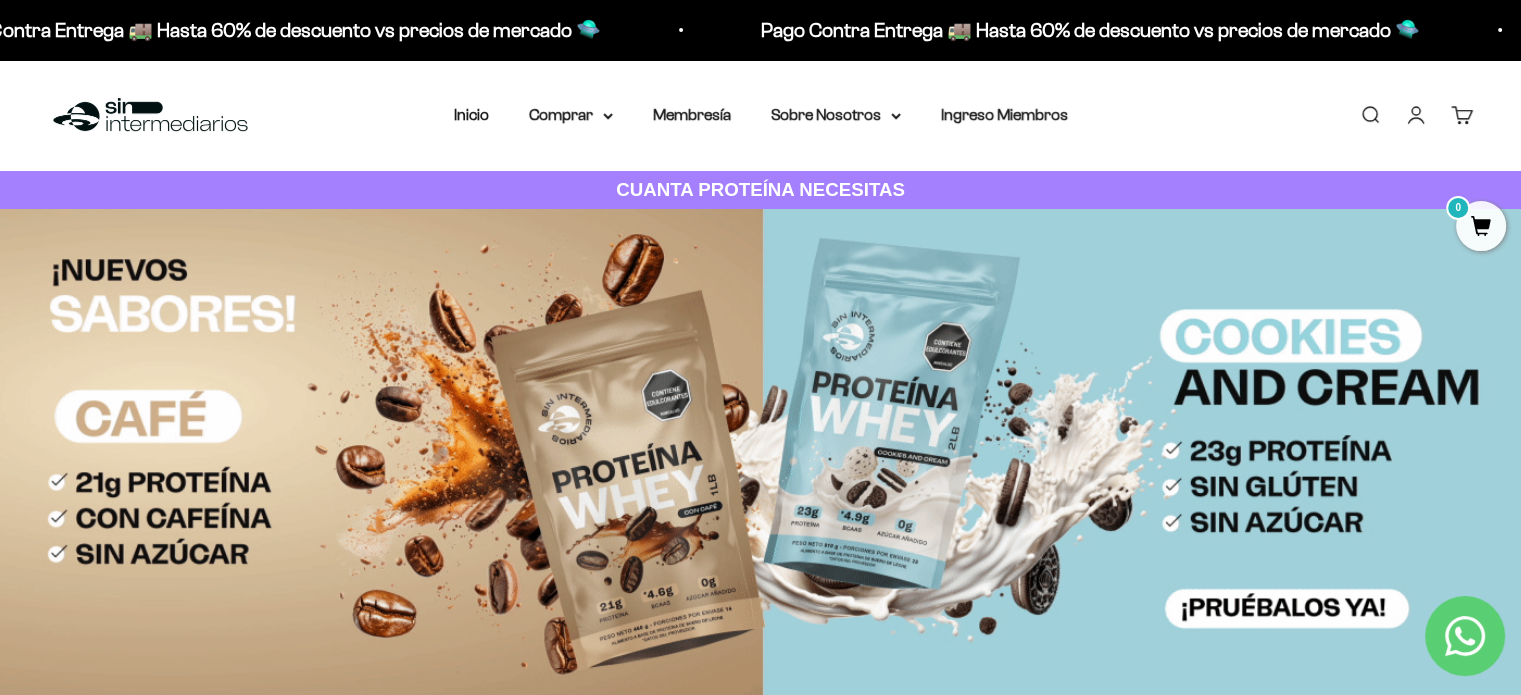 click on "Iniciar sesión" at bounding box center (1416, 115) 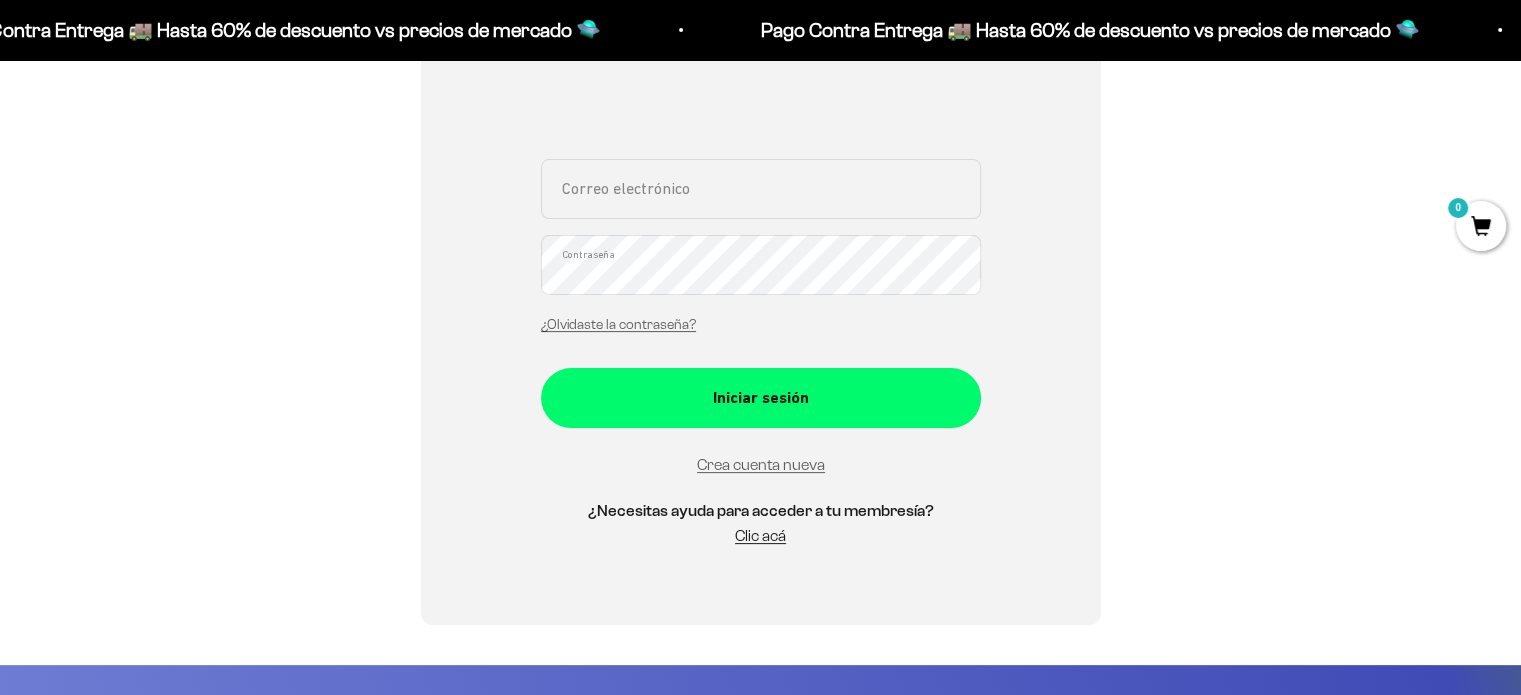 scroll, scrollTop: 400, scrollLeft: 0, axis: vertical 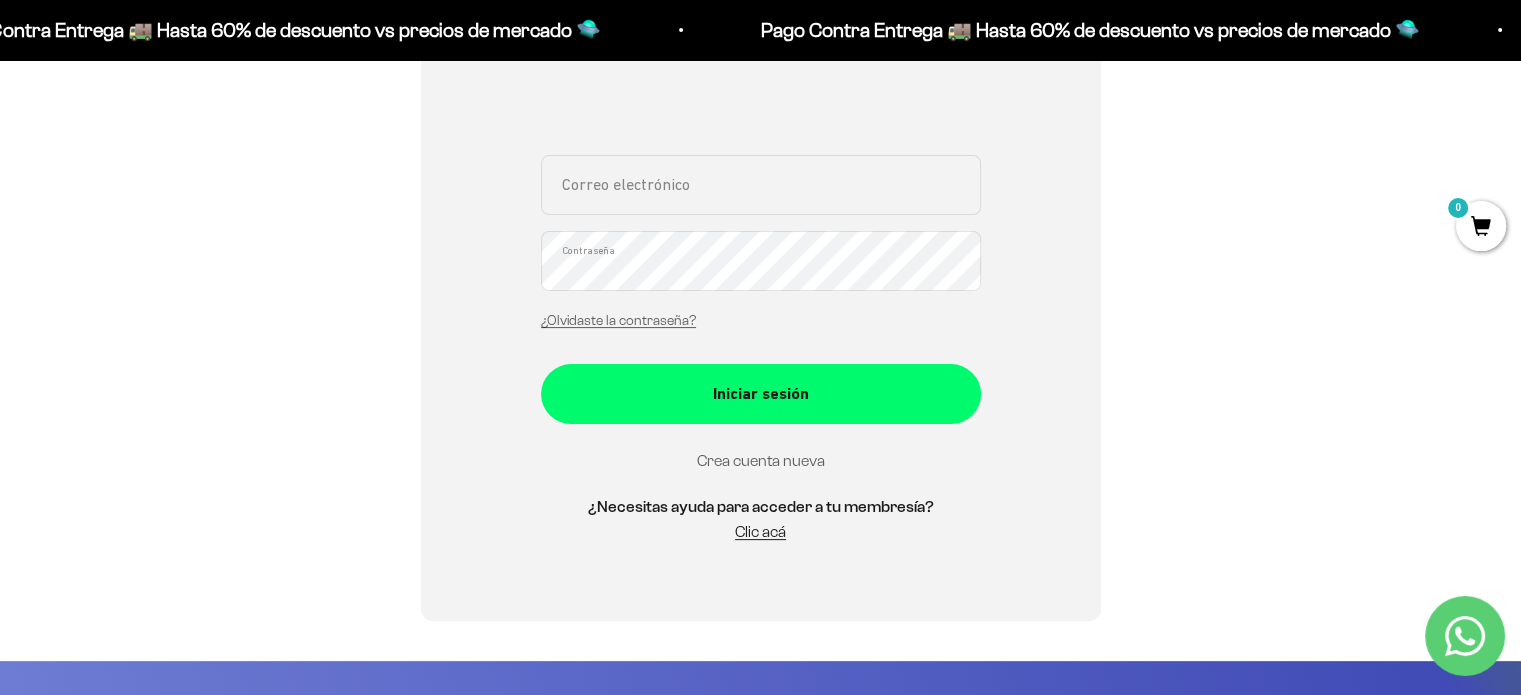 click on "Crea cuenta nueva" at bounding box center (761, 460) 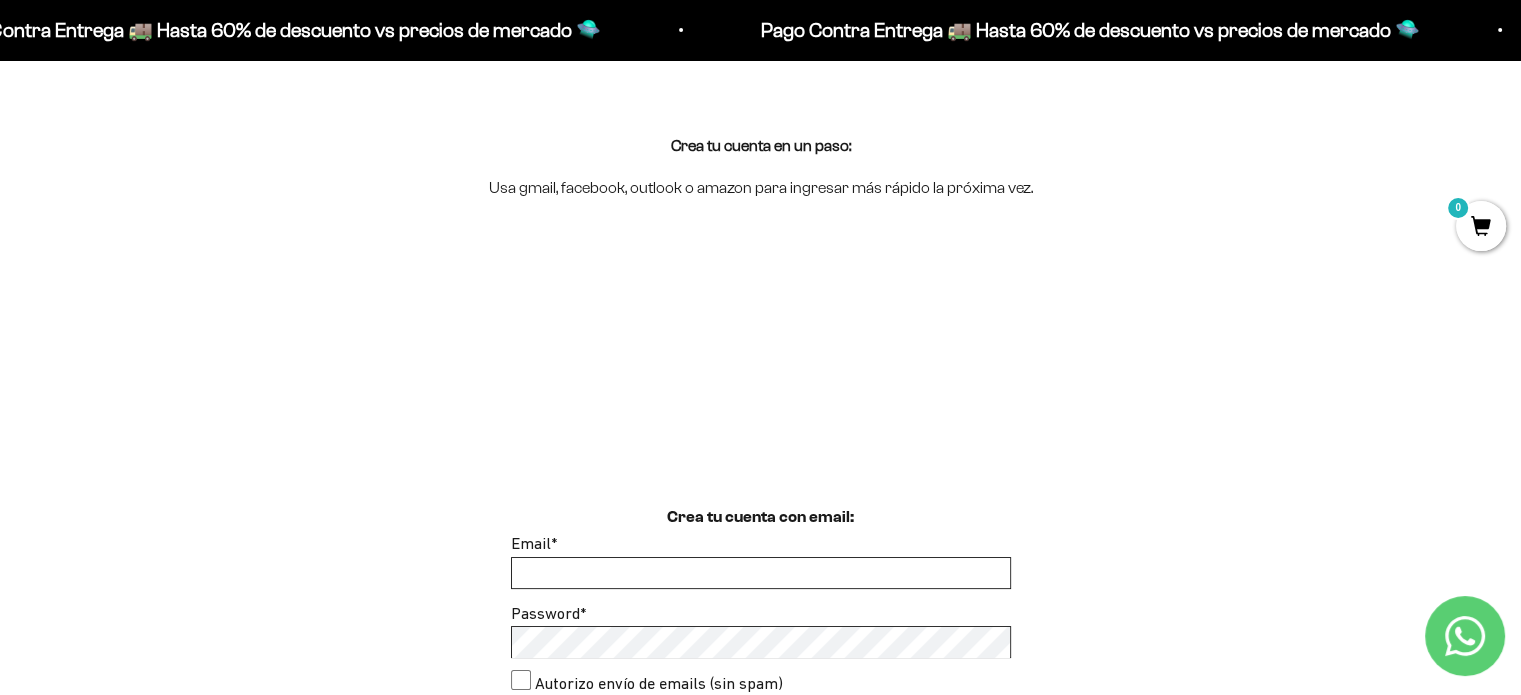 scroll, scrollTop: 133, scrollLeft: 0, axis: vertical 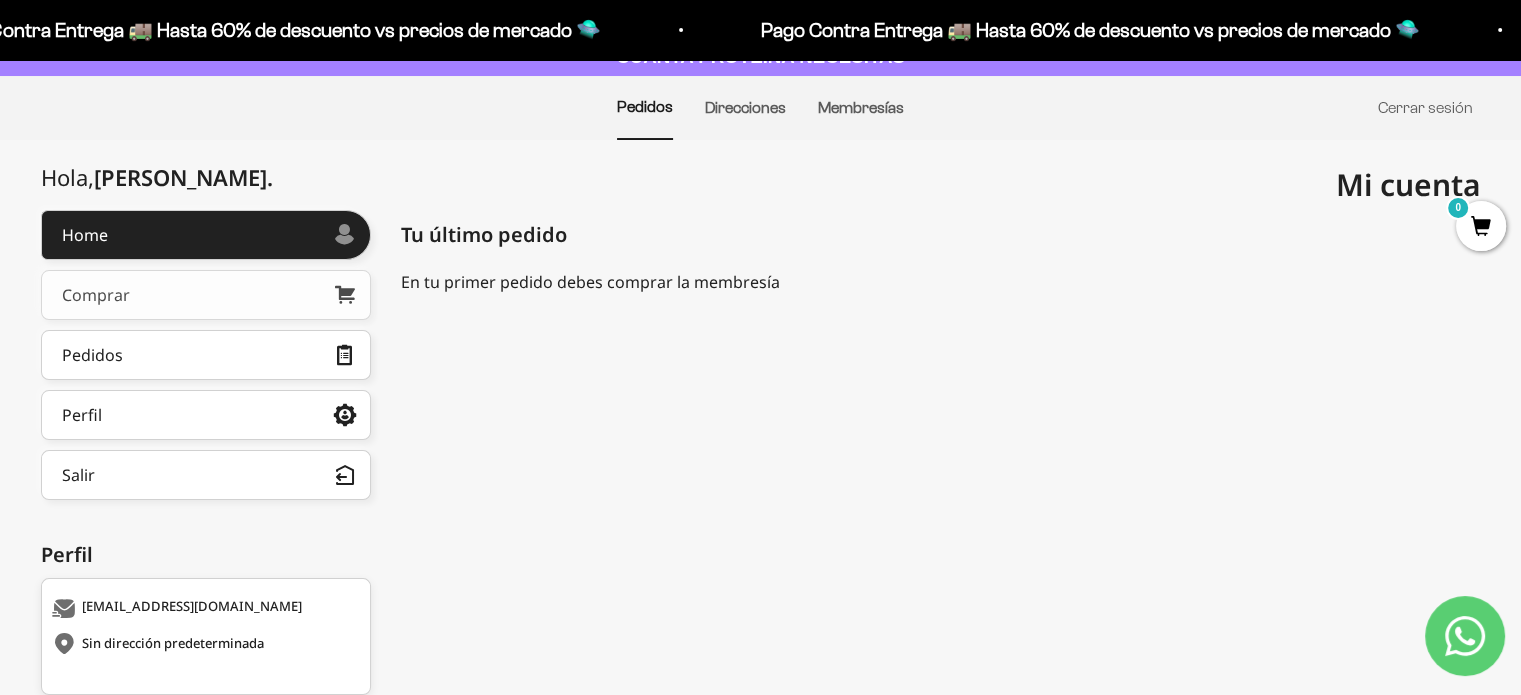 click on "Comprar" 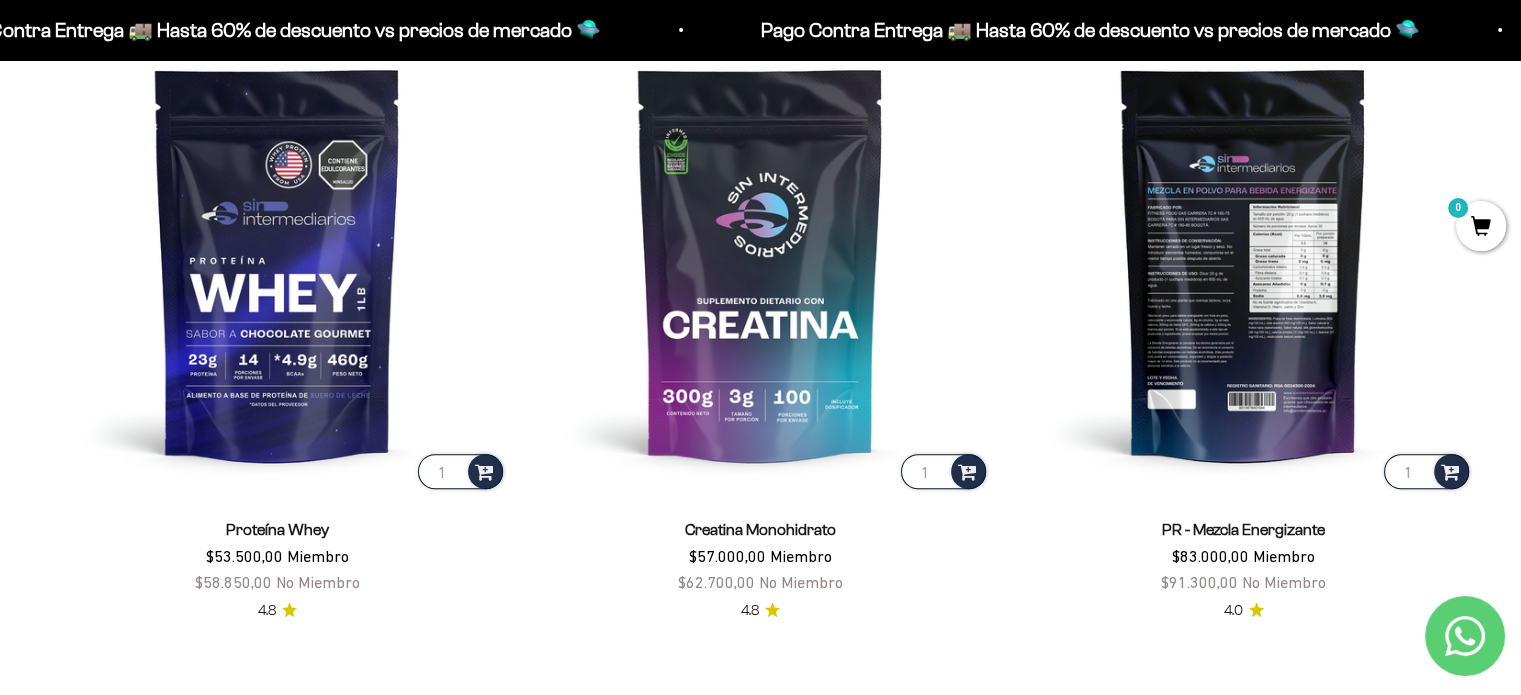 scroll, scrollTop: 933, scrollLeft: 0, axis: vertical 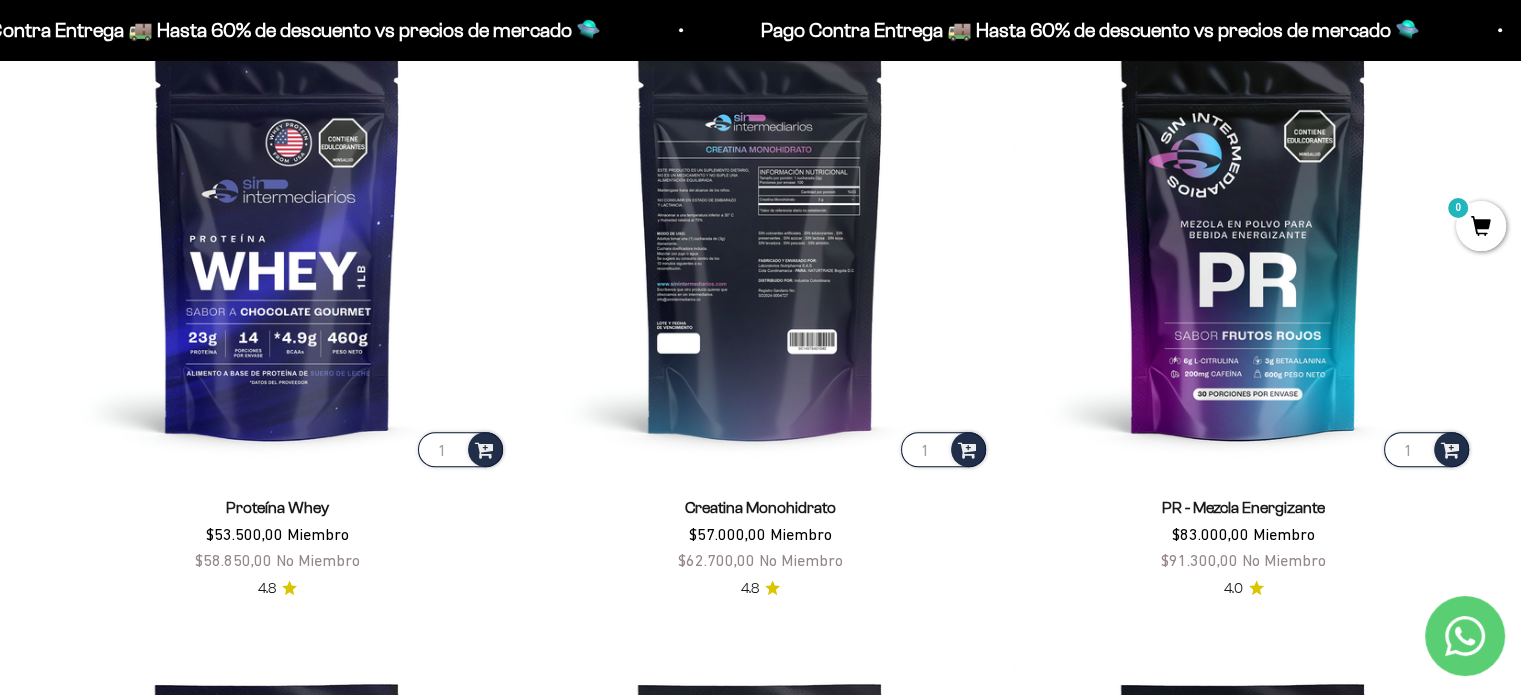 click at bounding box center [760, 241] 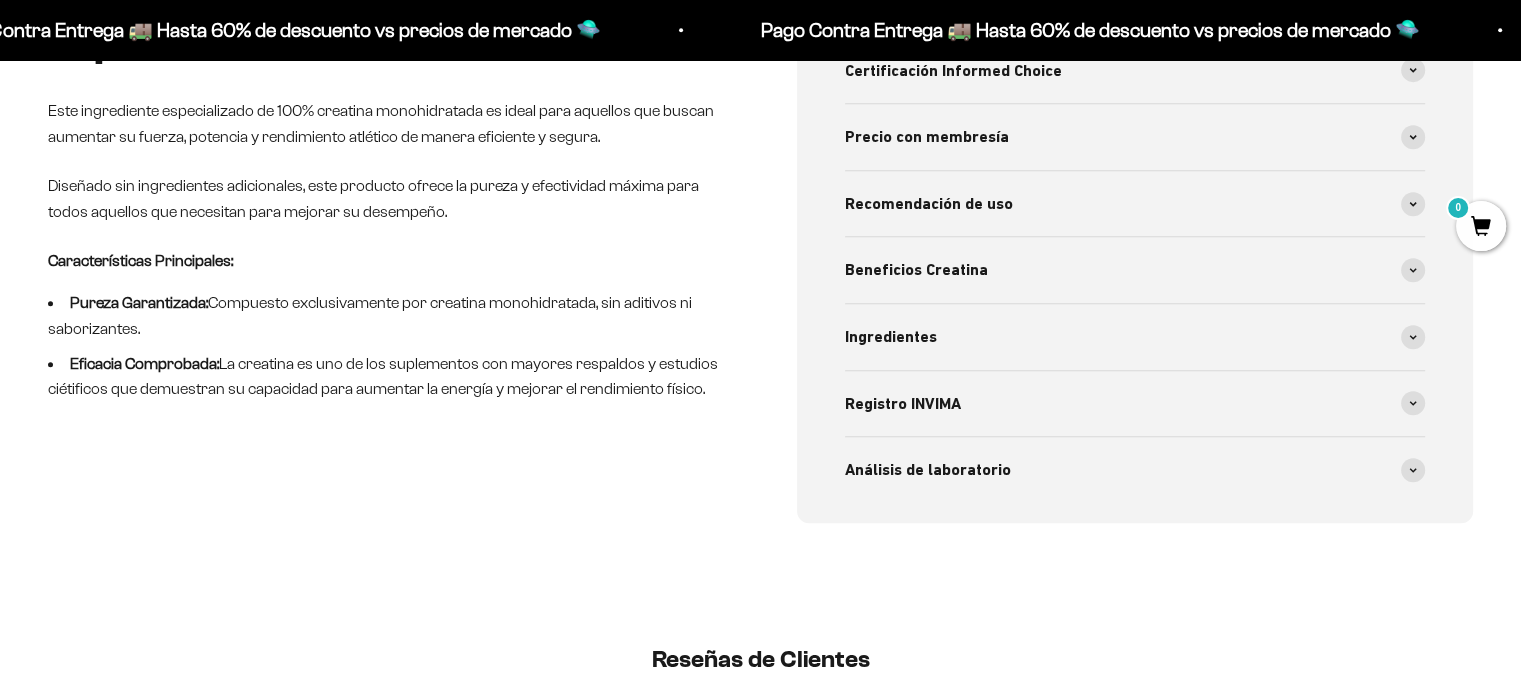 scroll, scrollTop: 0, scrollLeft: 0, axis: both 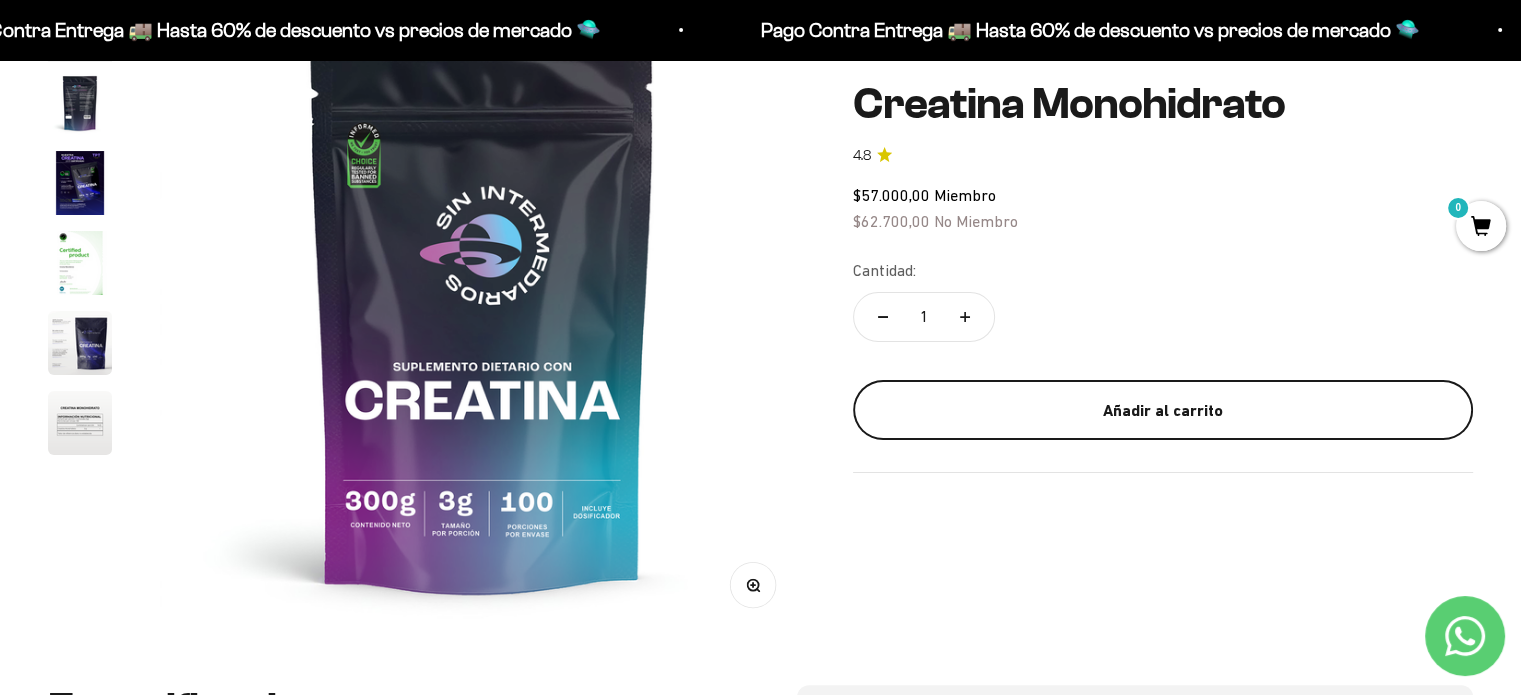 click on "Añadir al carrito" at bounding box center [1163, 410] 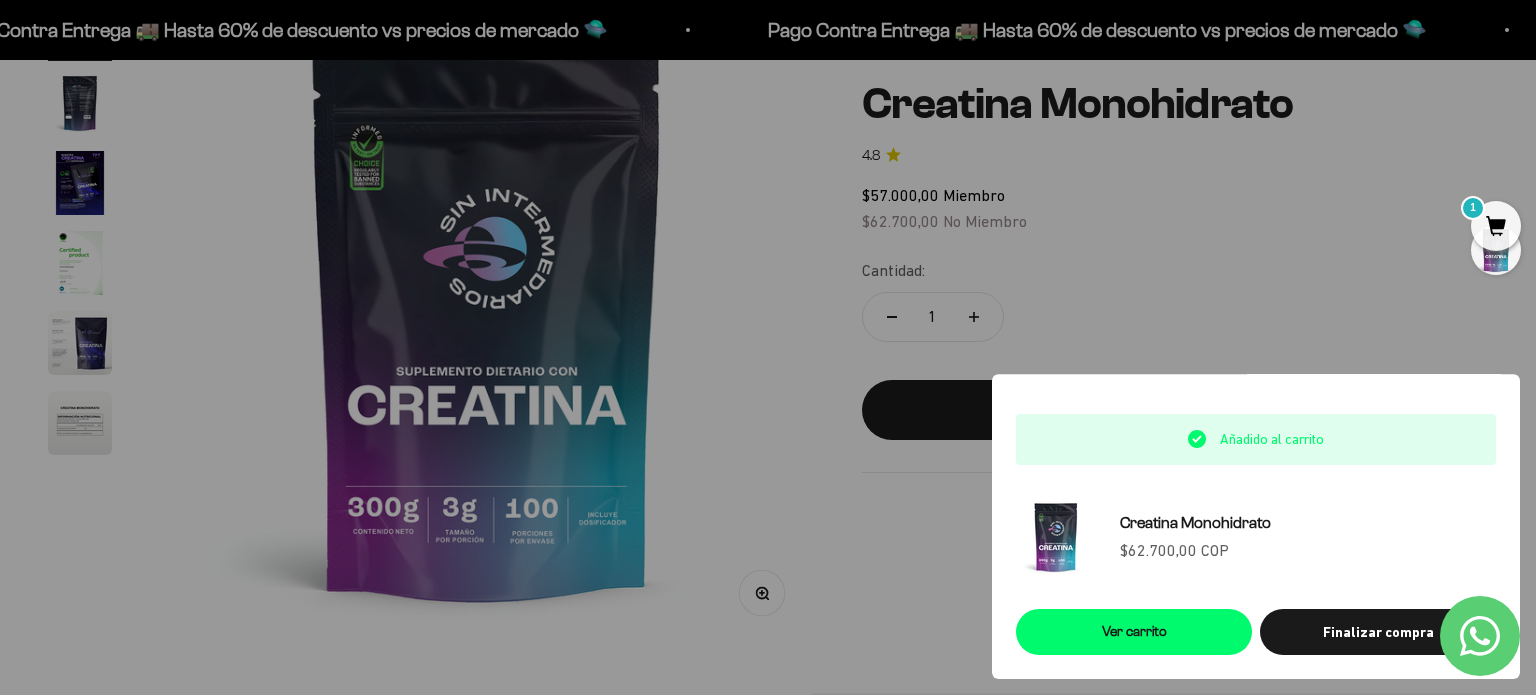 click at bounding box center (768, 347) 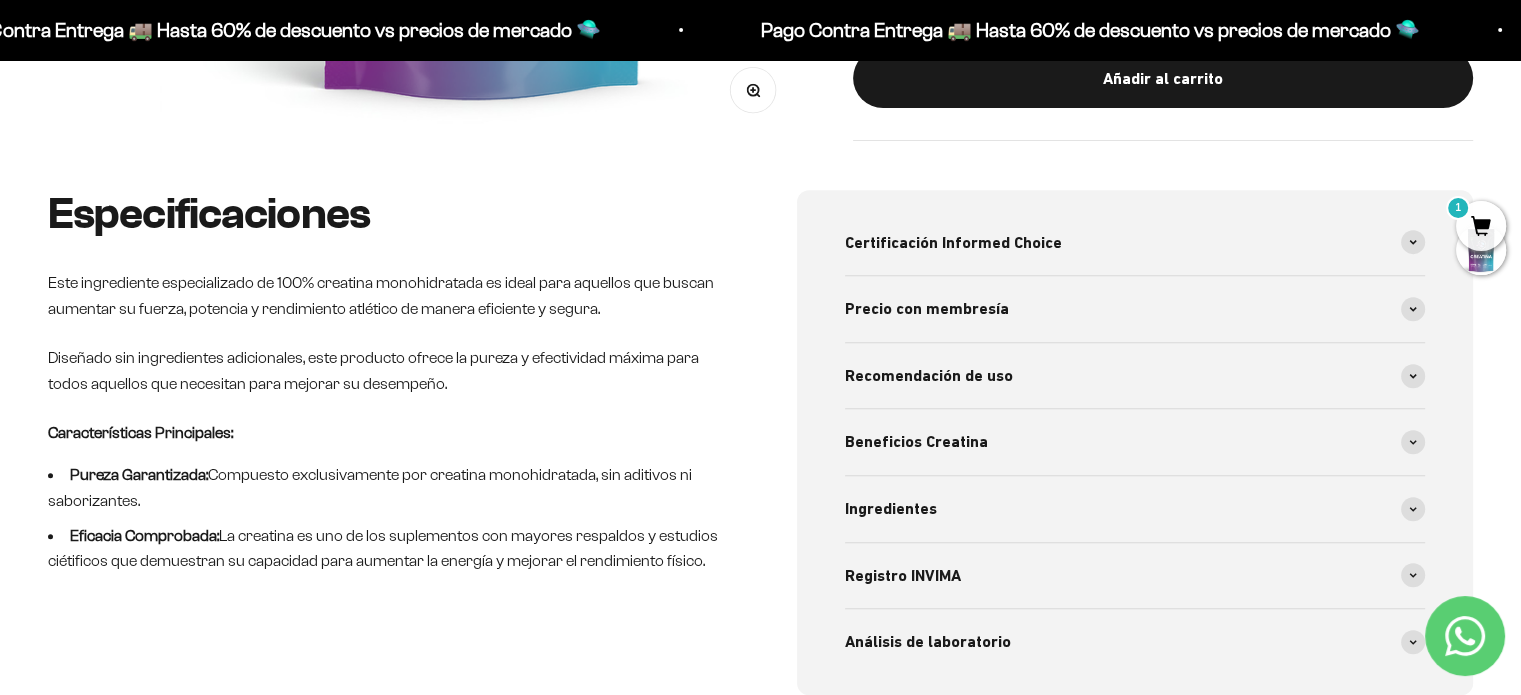 scroll, scrollTop: 800, scrollLeft: 0, axis: vertical 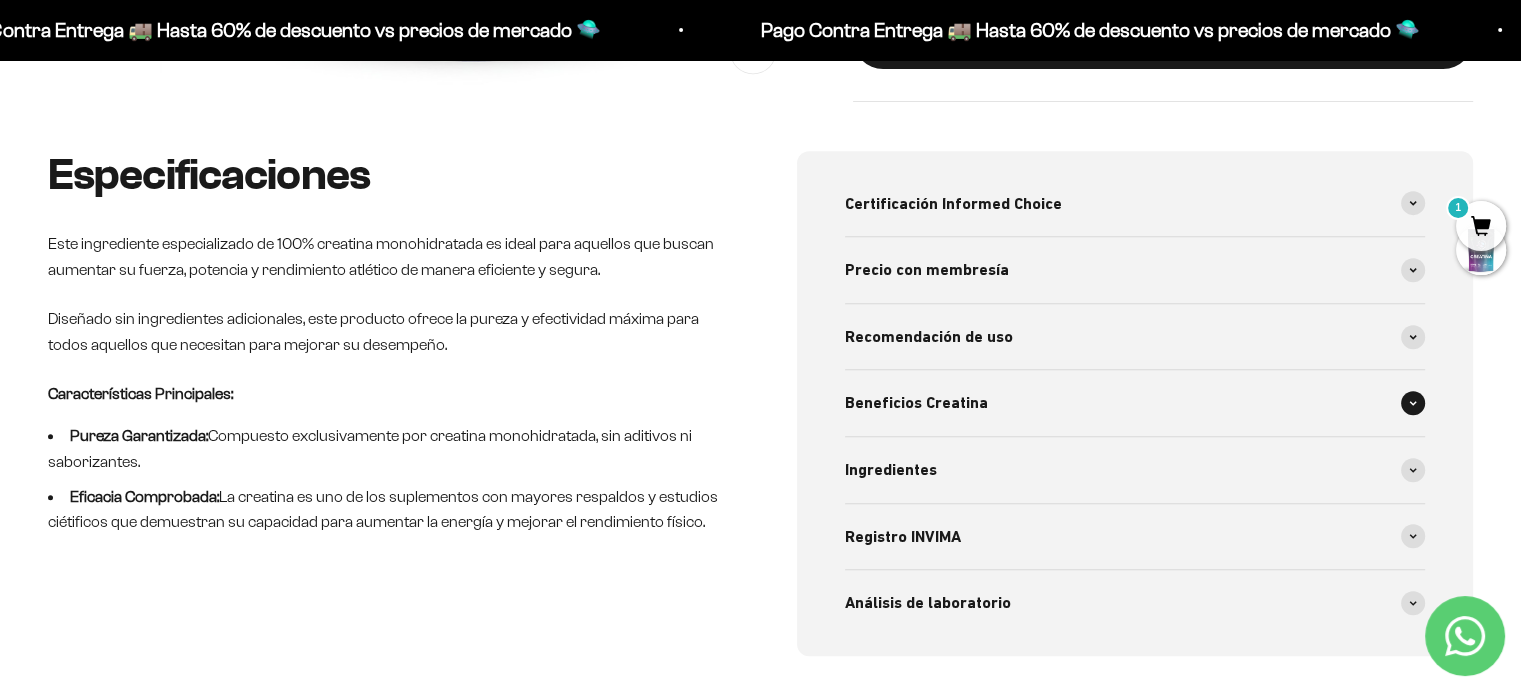 click on "Beneficios Creatina" at bounding box center [1135, 403] 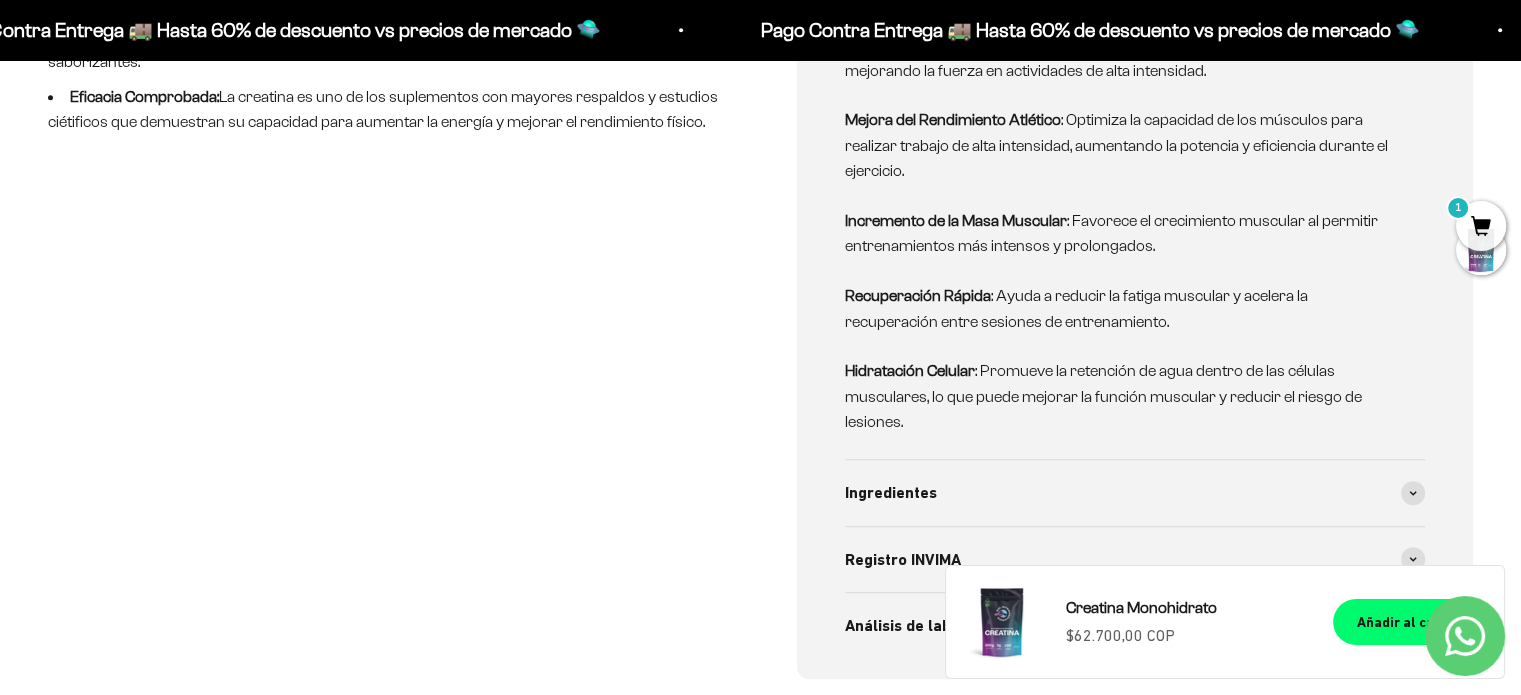 scroll, scrollTop: 1333, scrollLeft: 0, axis: vertical 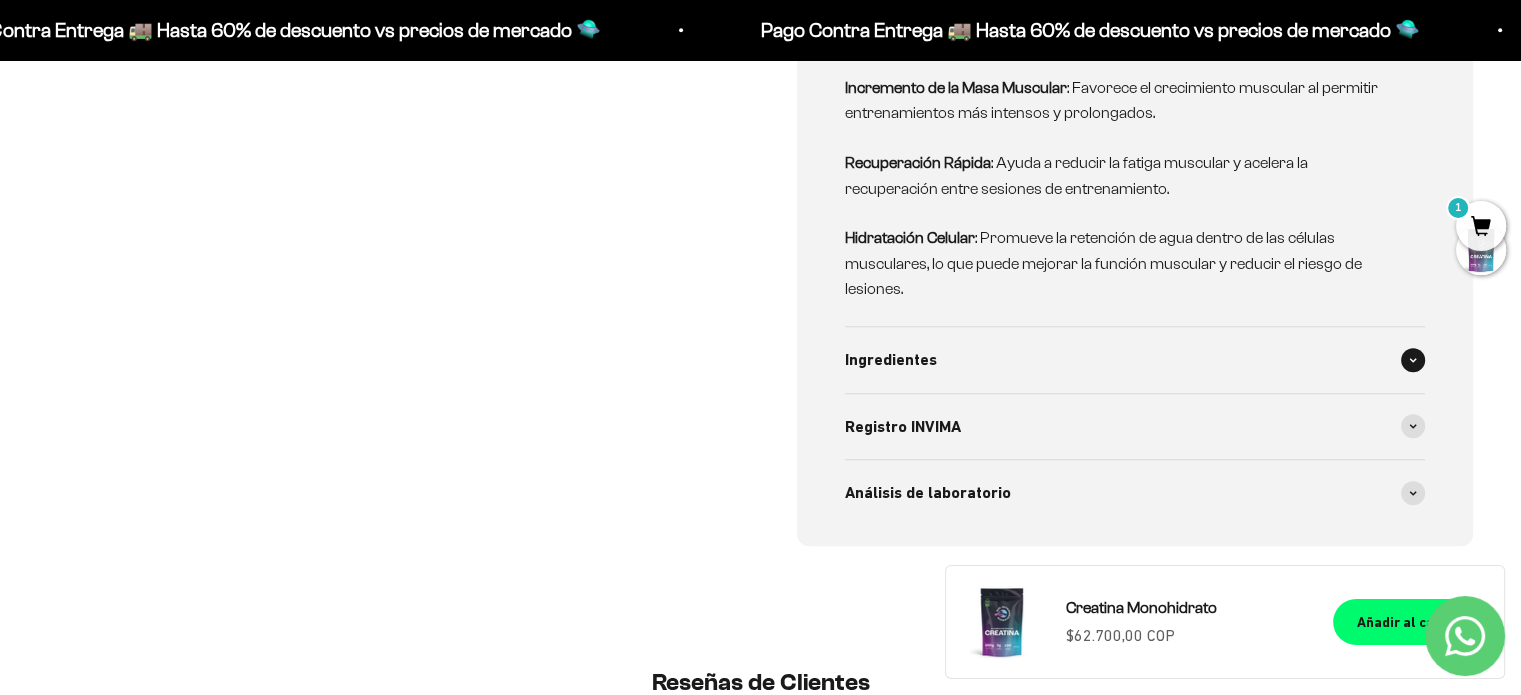click on "Ingredientes" at bounding box center (1135, 360) 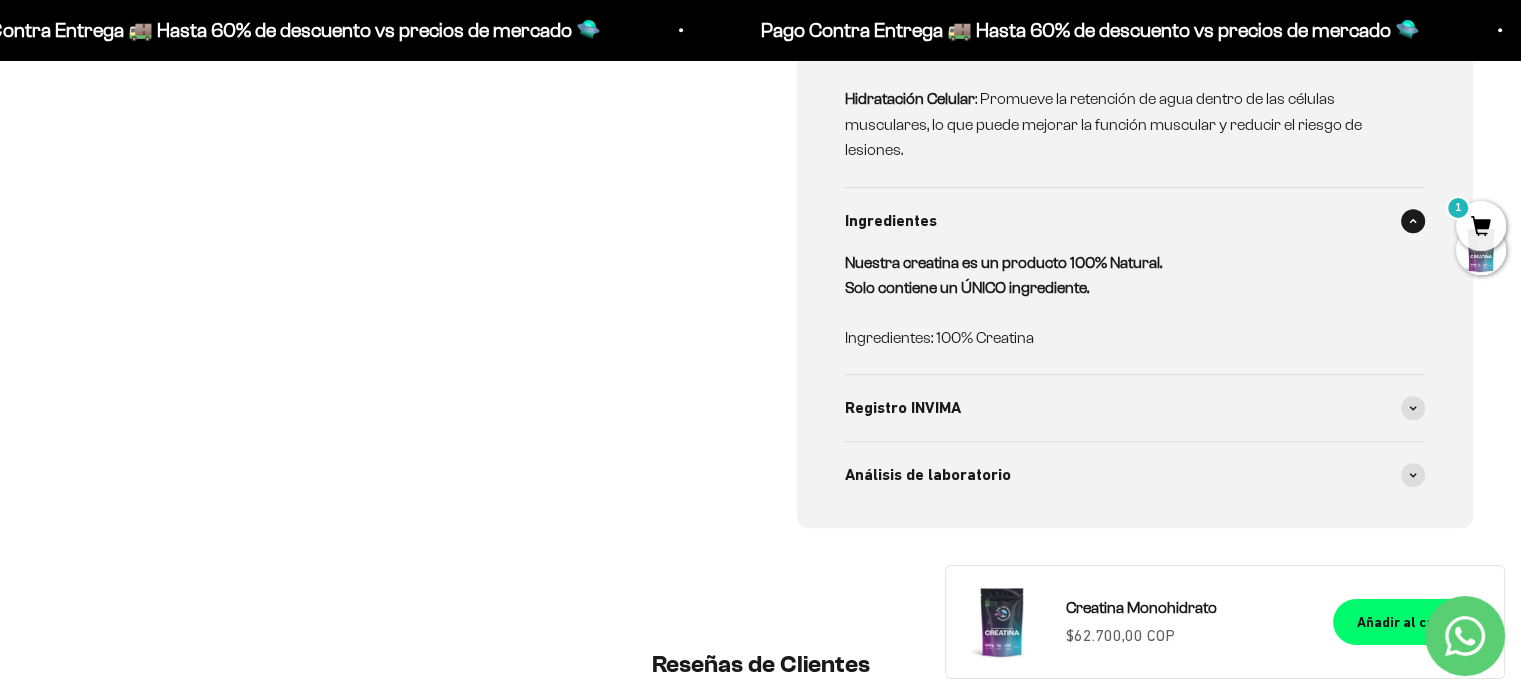 scroll, scrollTop: 1600, scrollLeft: 0, axis: vertical 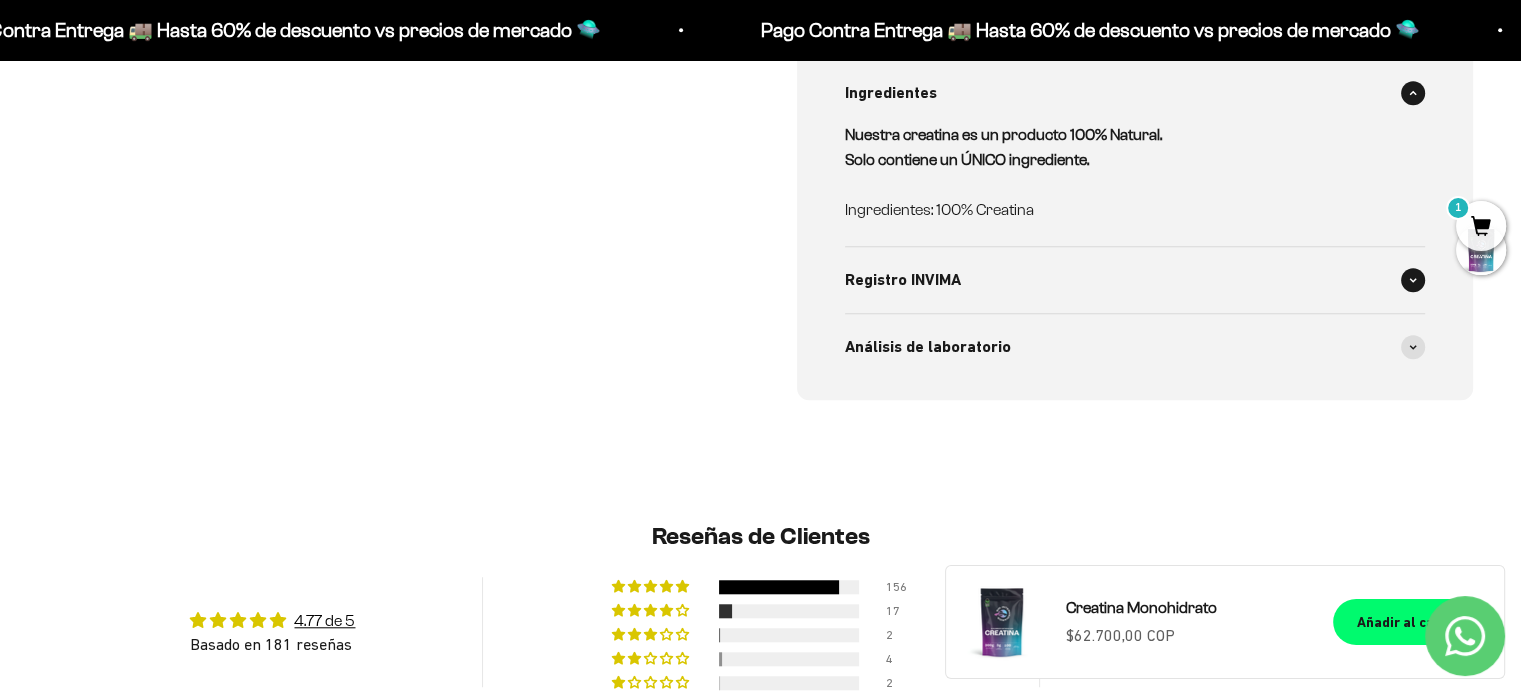 click on "Registro INVIMA" at bounding box center (1135, 280) 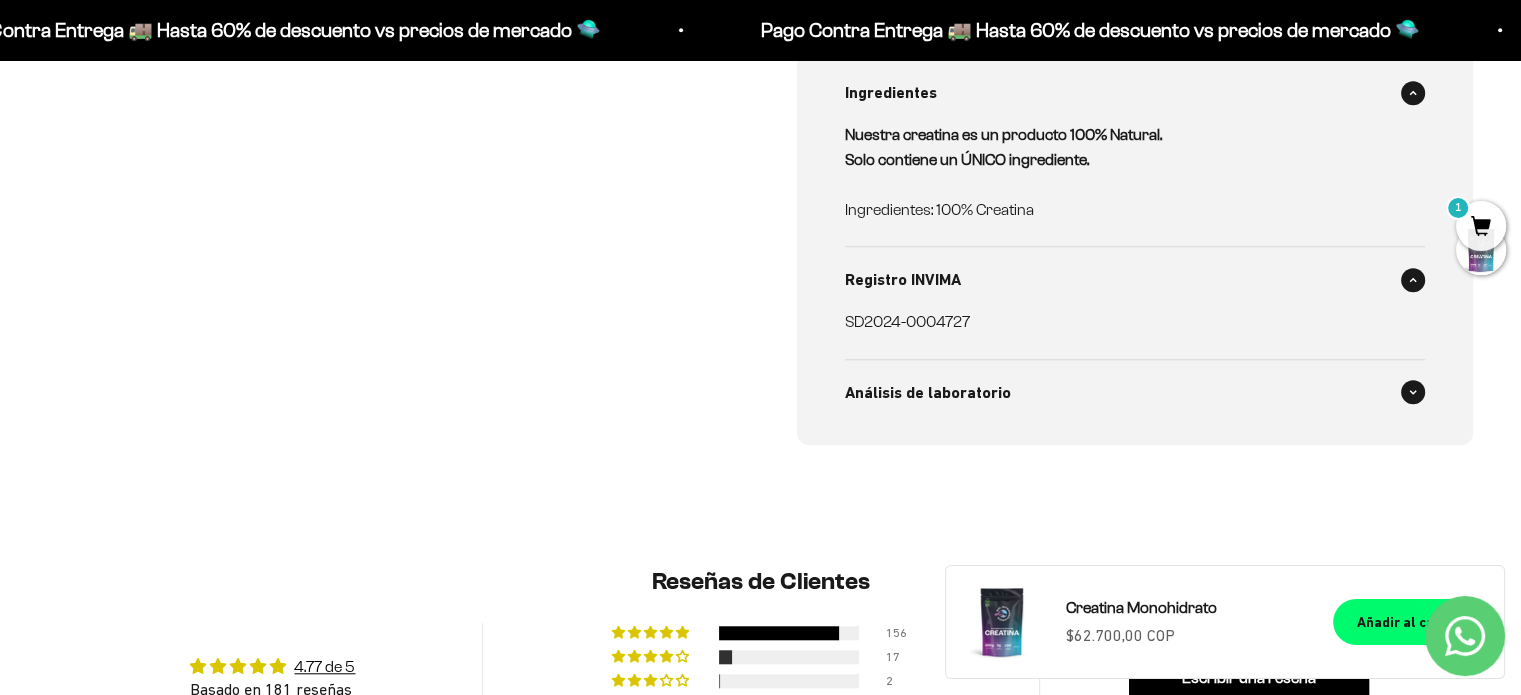 click on "Análisis de laboratorio" at bounding box center (1135, 393) 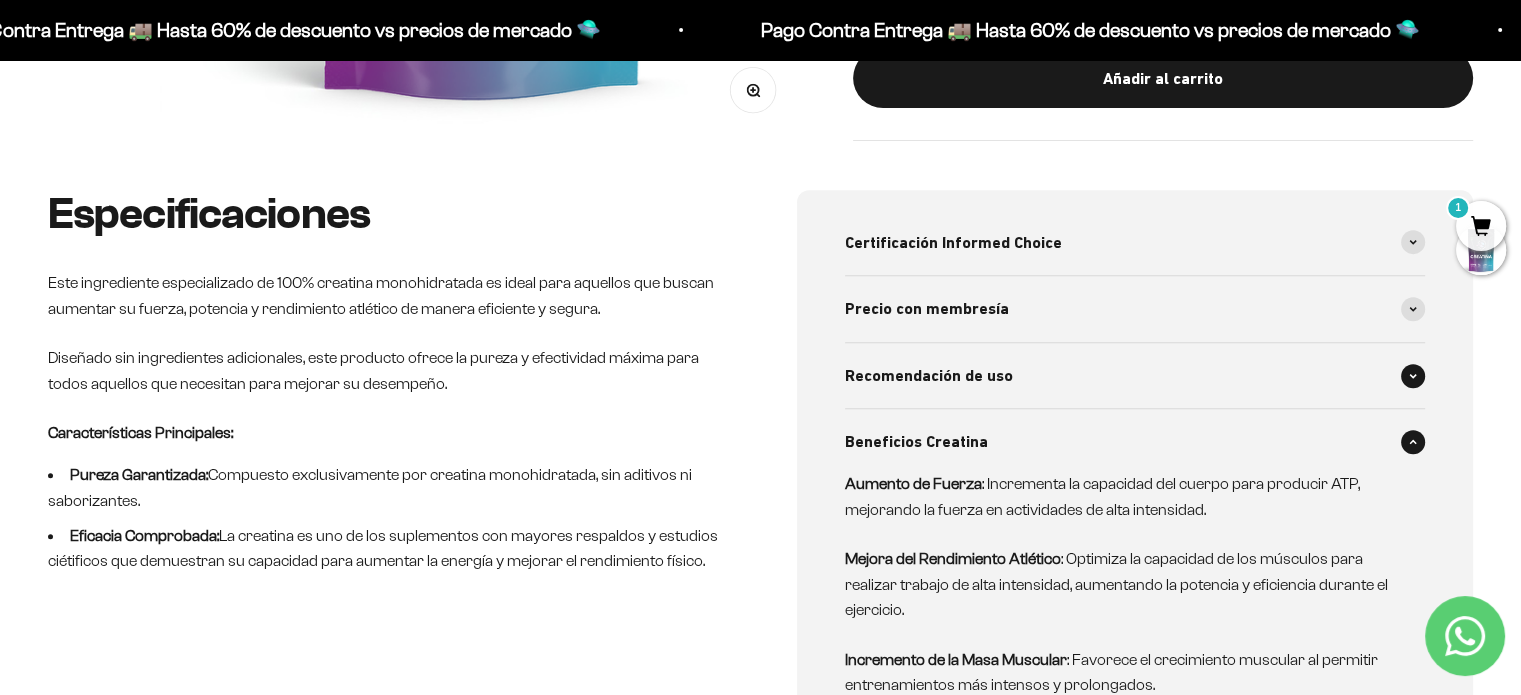 scroll, scrollTop: 800, scrollLeft: 0, axis: vertical 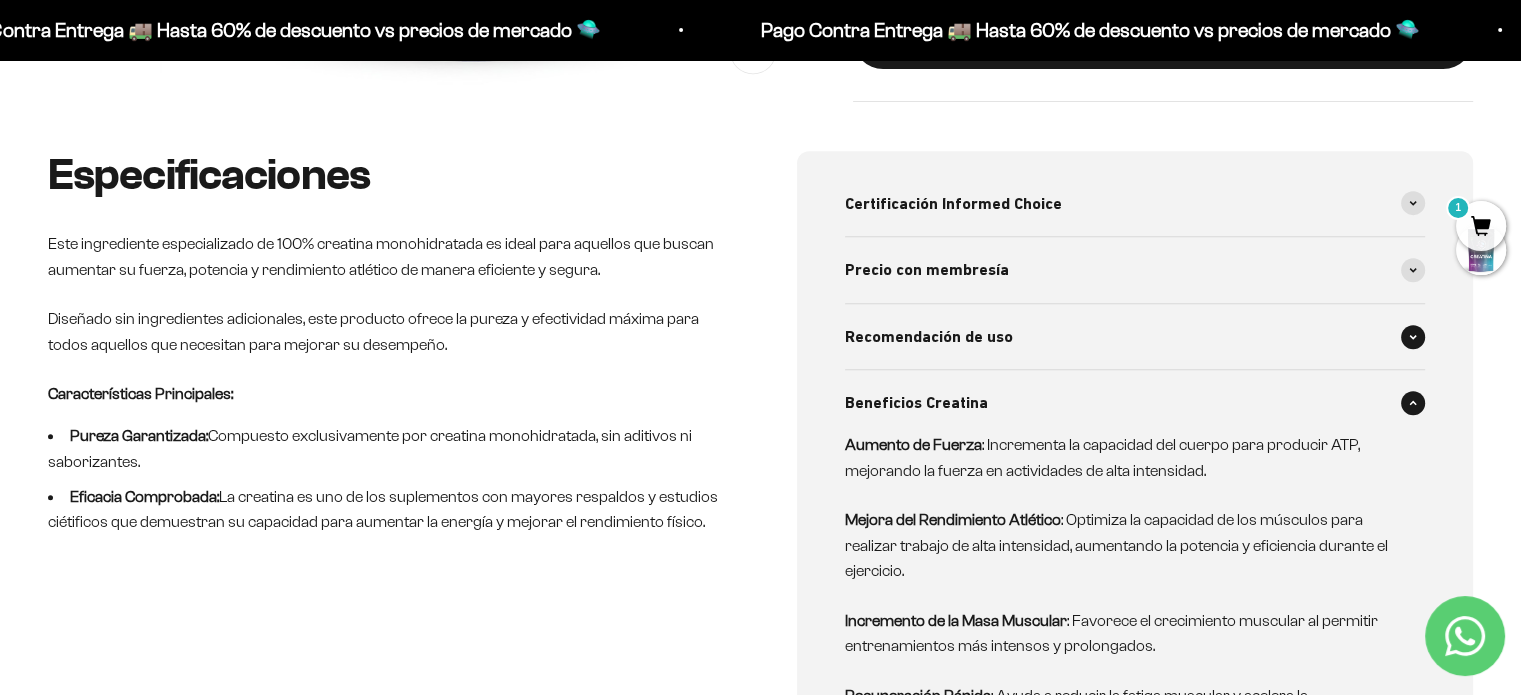 click on "Recomendación de uso" at bounding box center [1135, 337] 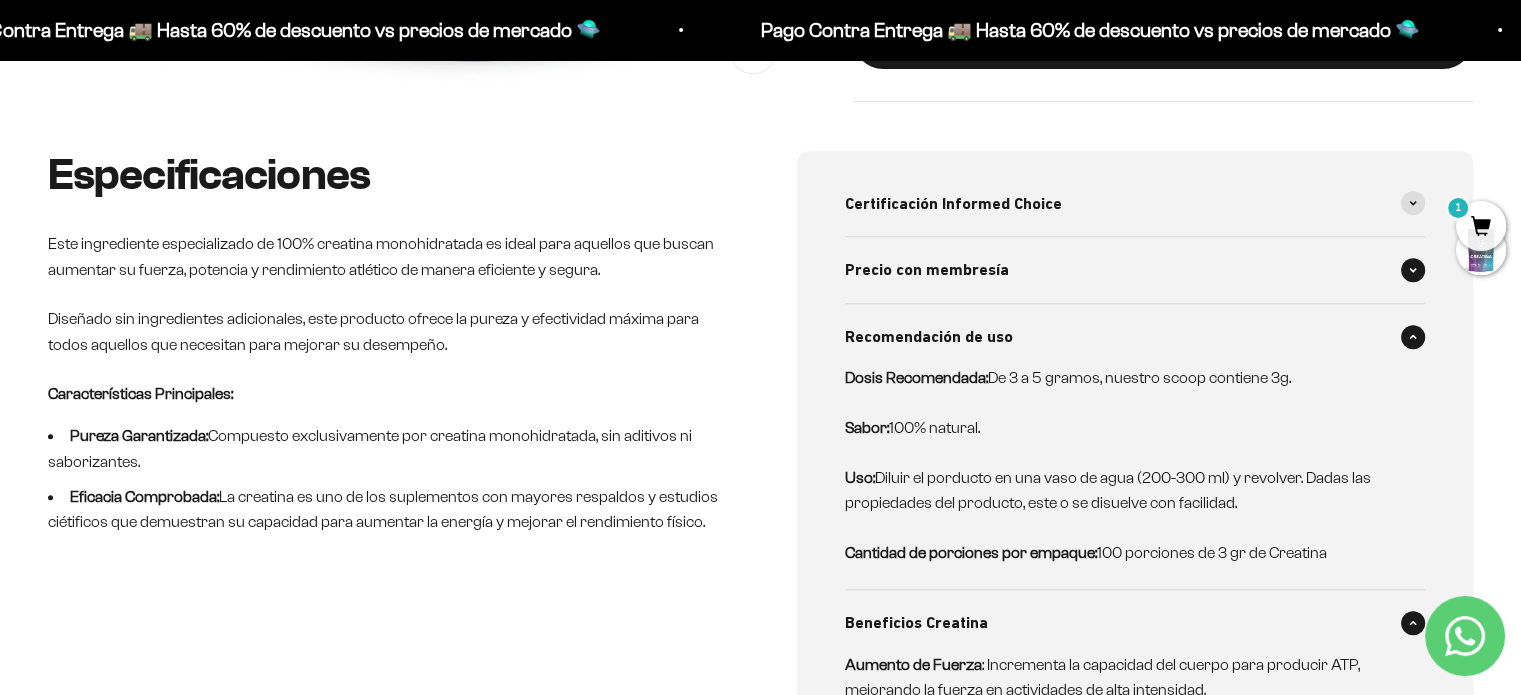 click on "Precio con membresía" at bounding box center (1135, 270) 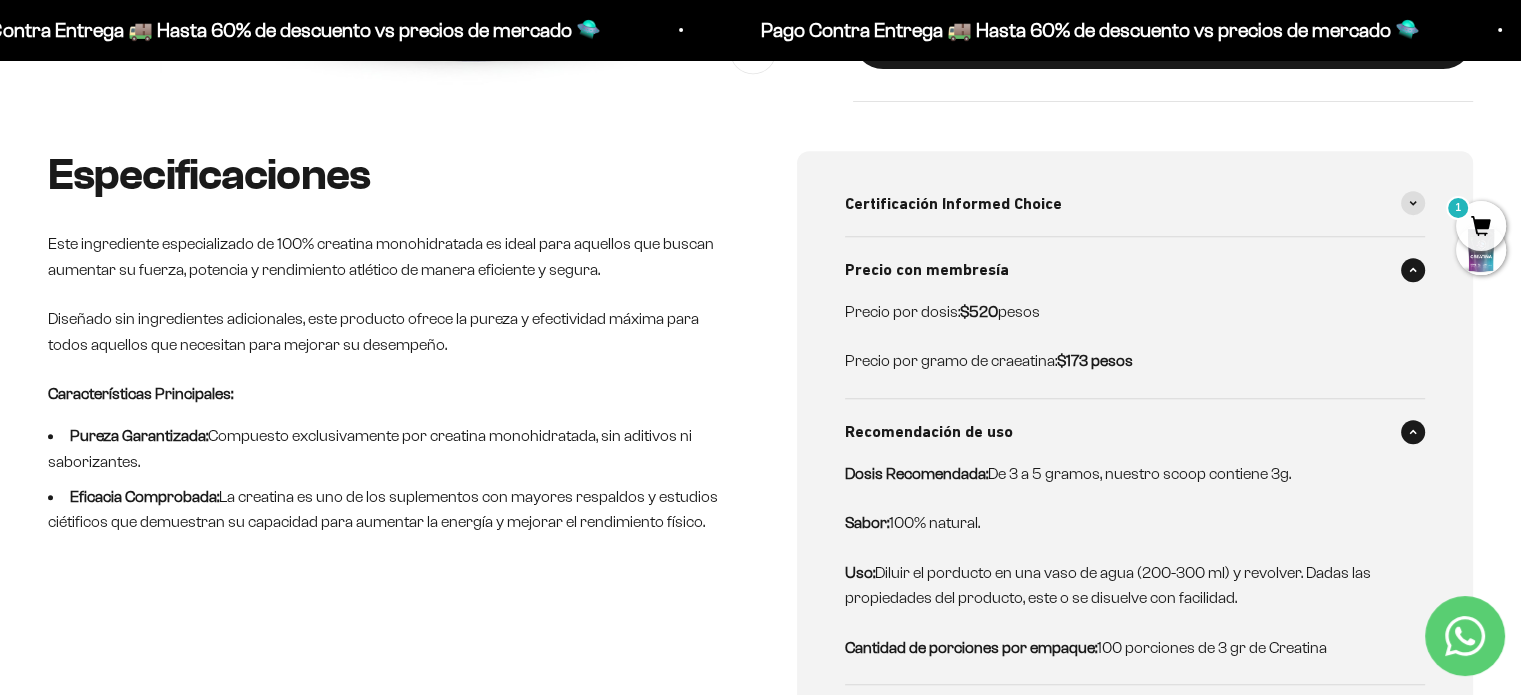 scroll, scrollTop: 666, scrollLeft: 0, axis: vertical 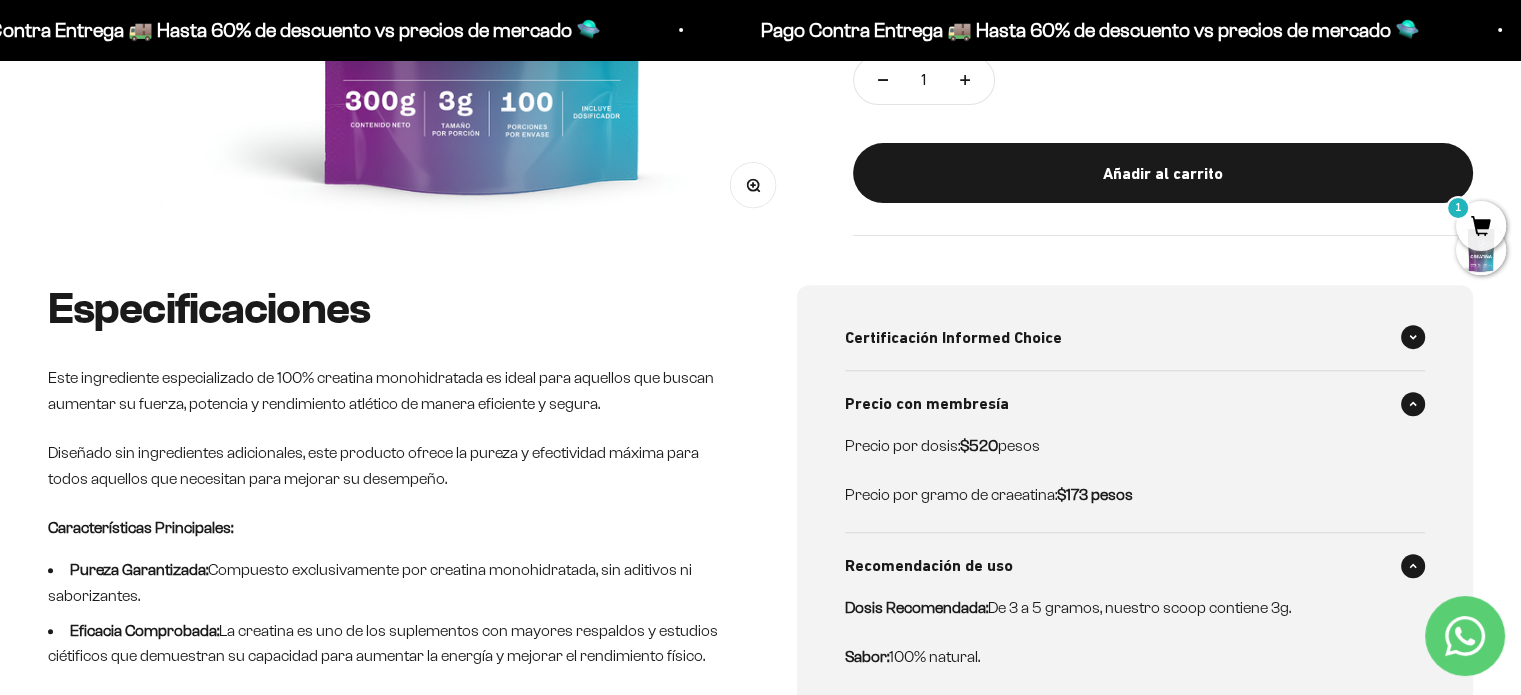 click on "Certificación Informed Choice" at bounding box center [1135, 338] 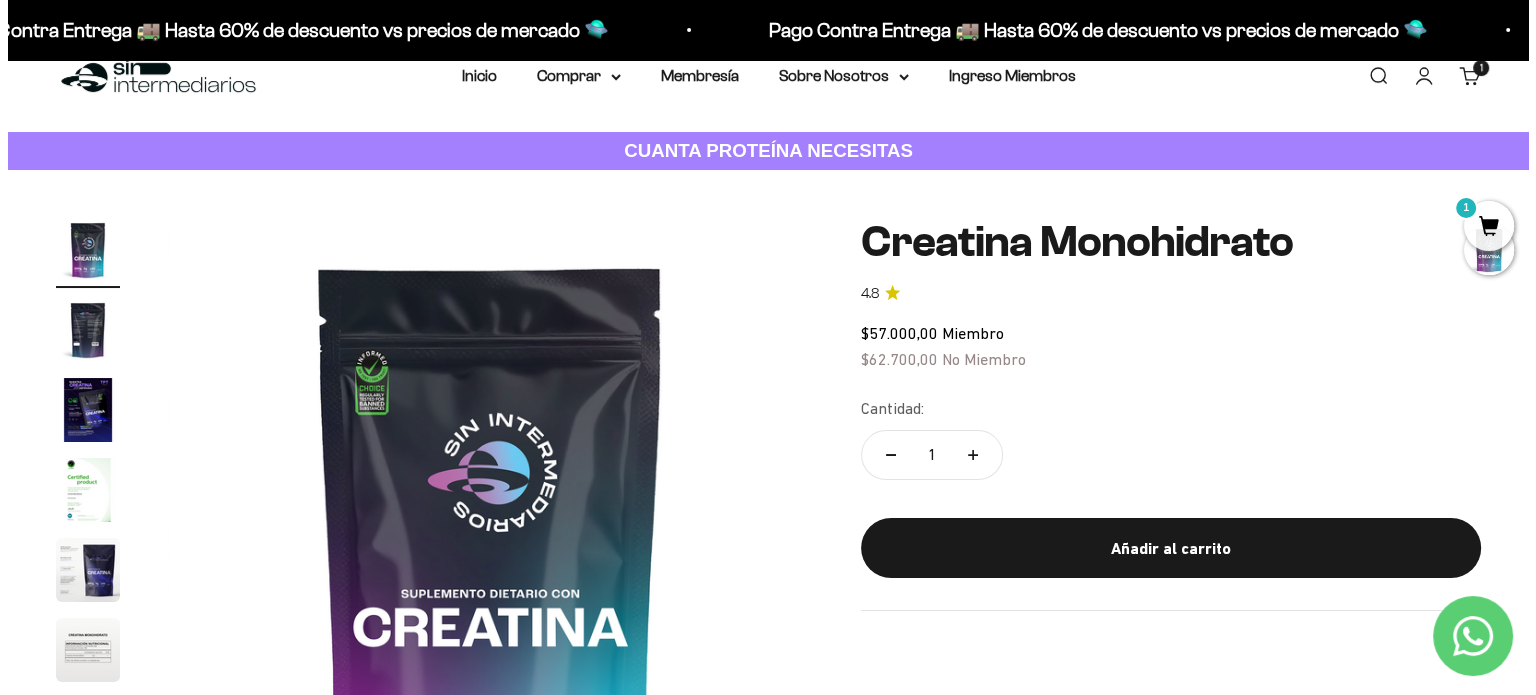 scroll, scrollTop: 0, scrollLeft: 0, axis: both 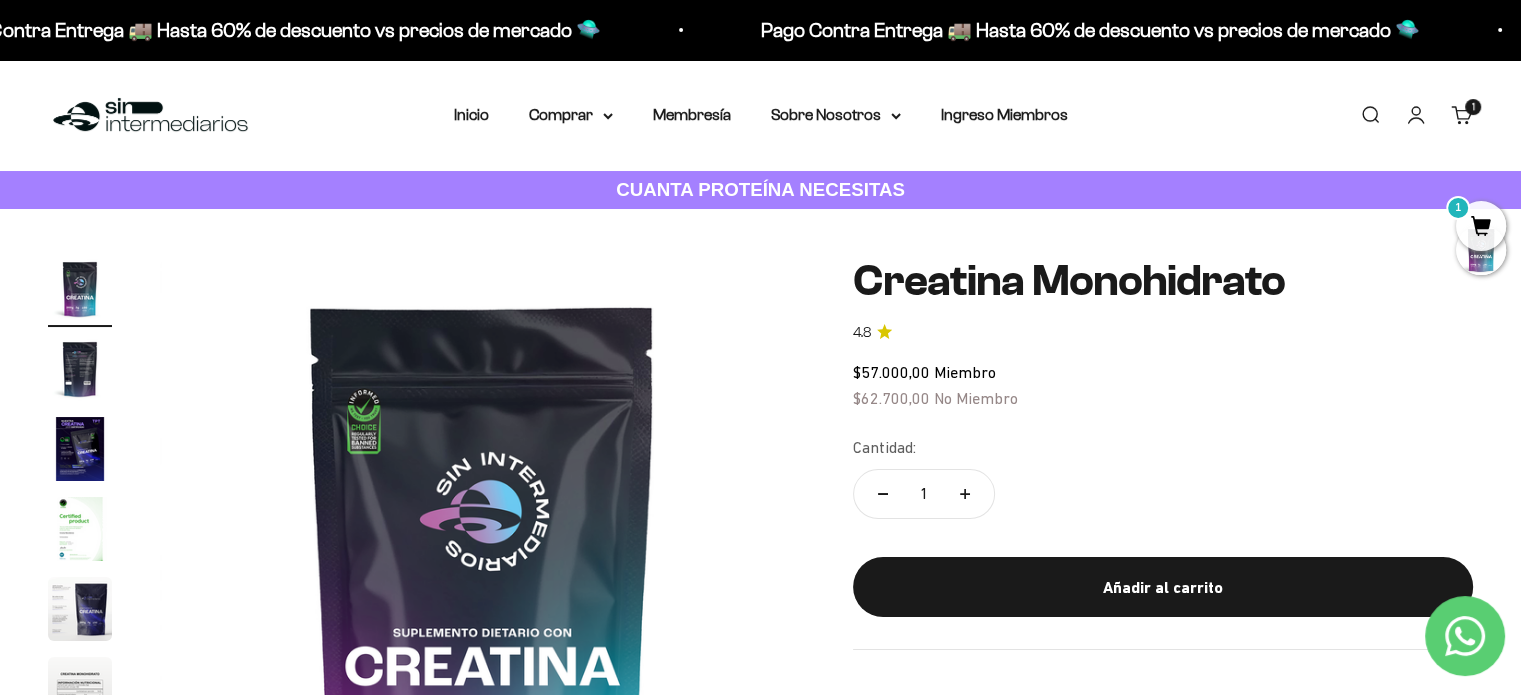 click on "Buscar" at bounding box center (1370, 115) 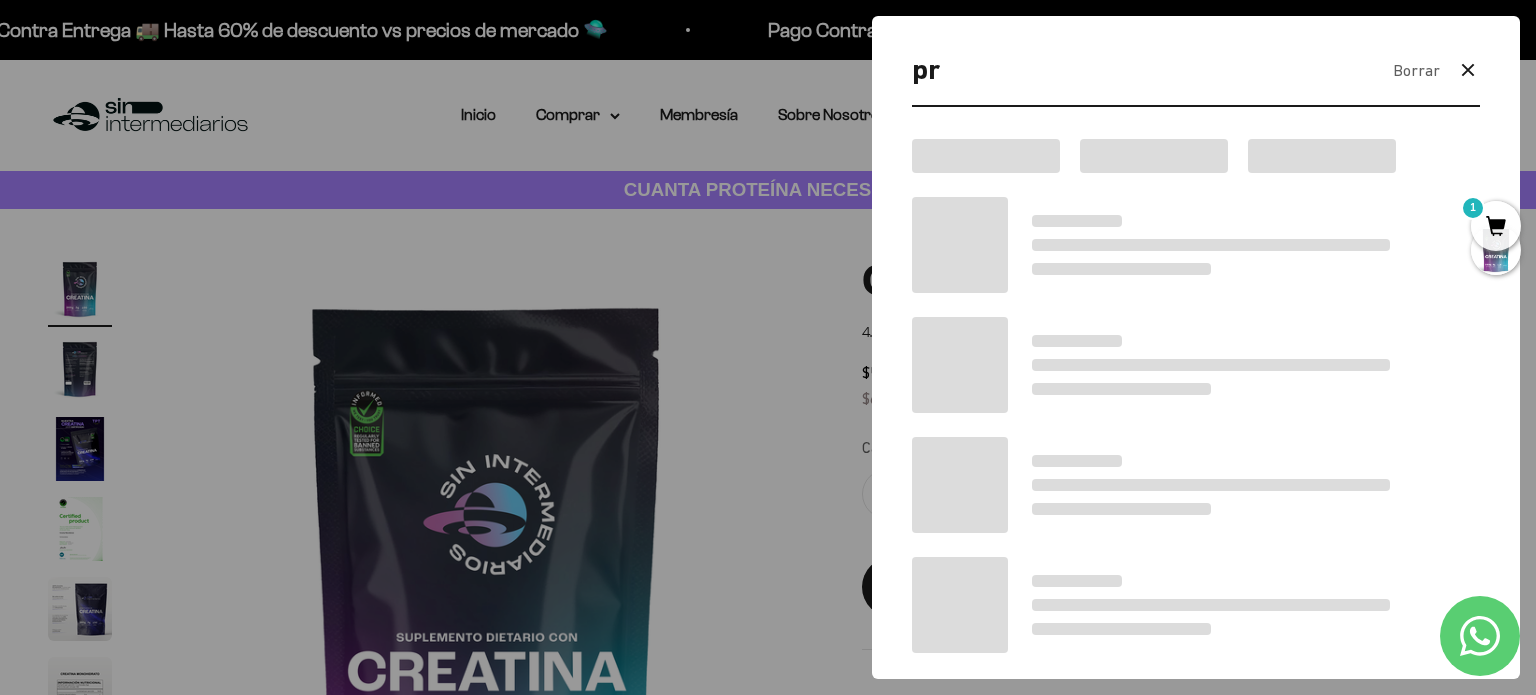 type on "p" 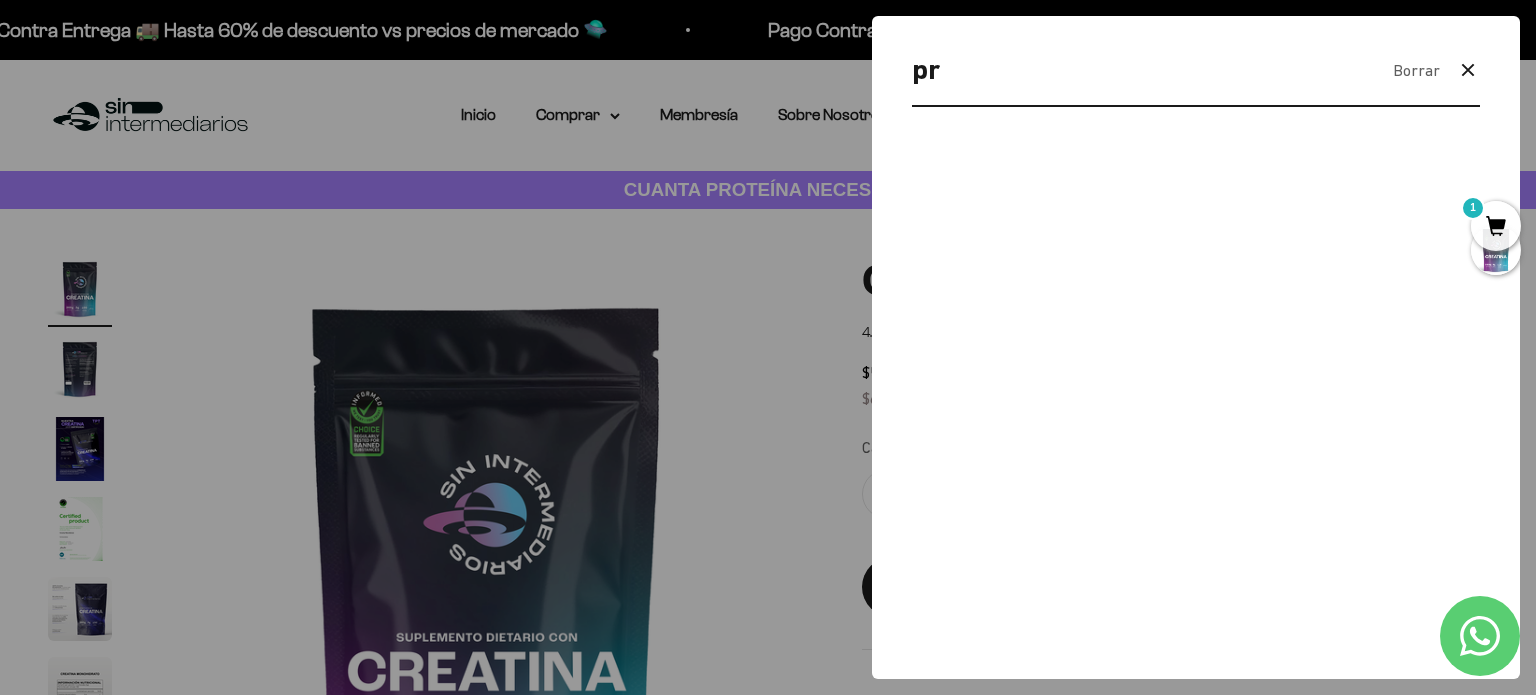 type on "p" 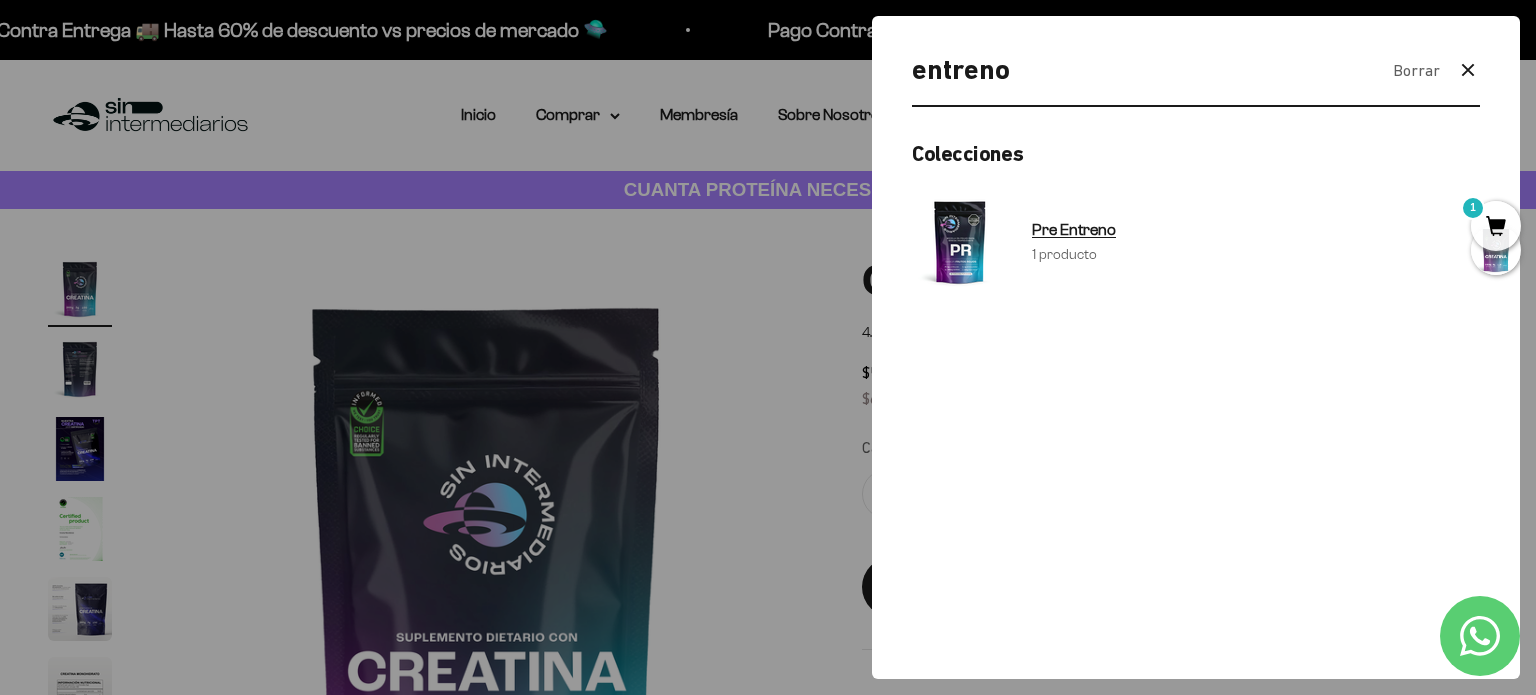 type on "entreno" 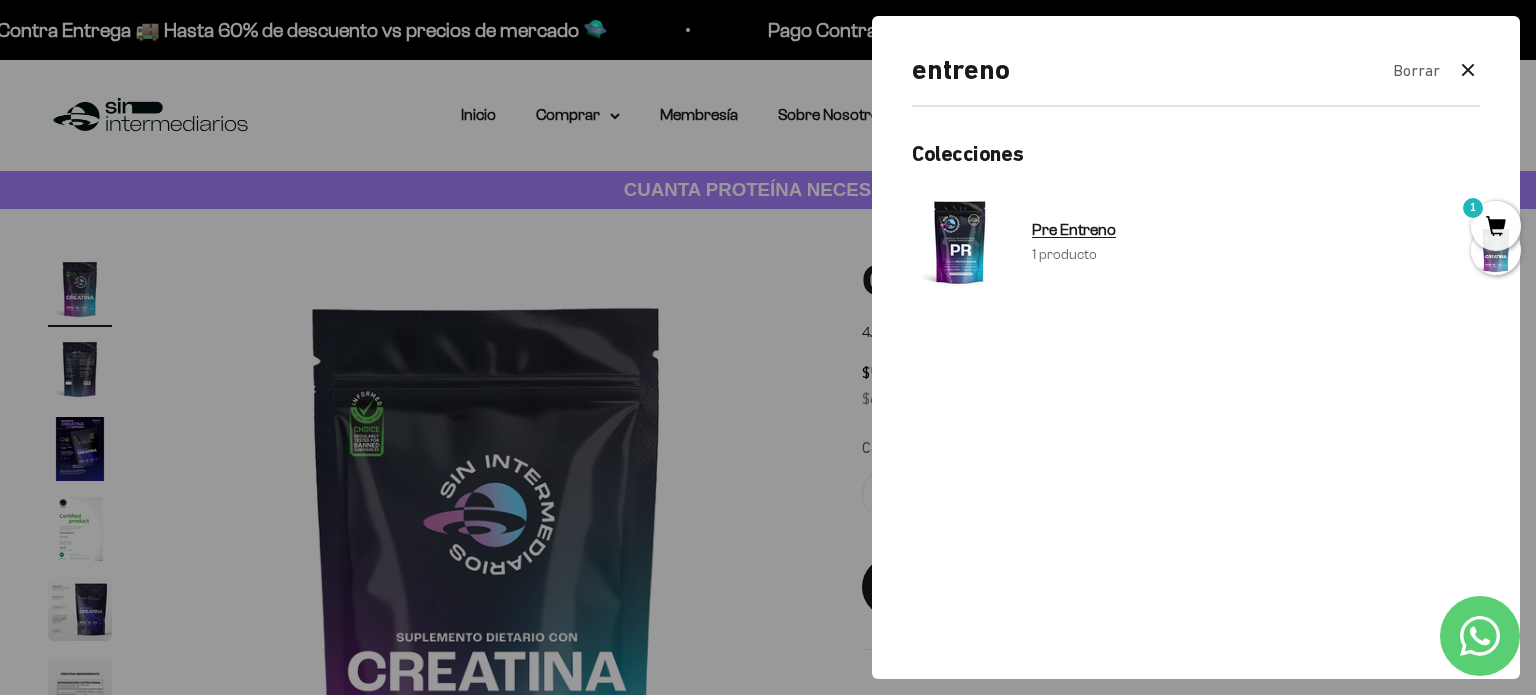 click on "Pre Entreno" at bounding box center [1074, 229] 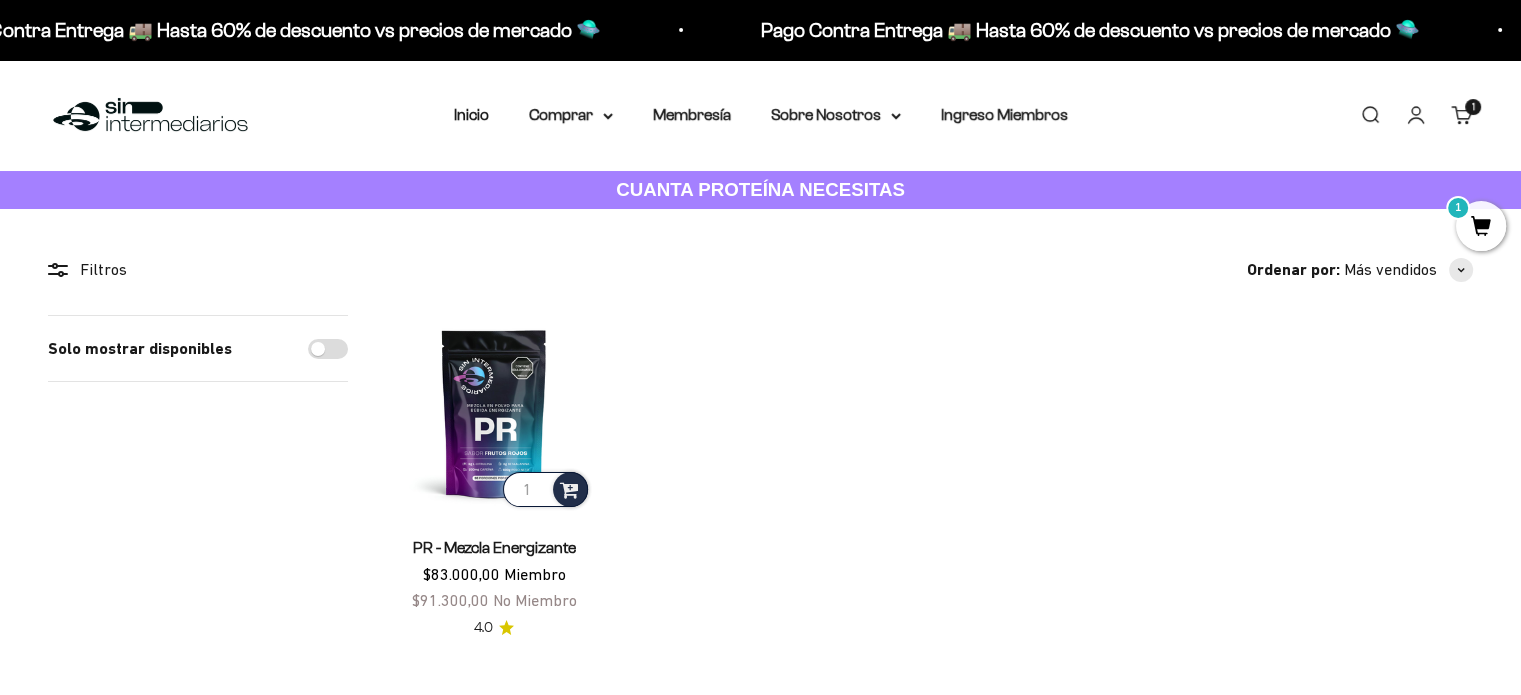 scroll, scrollTop: 133, scrollLeft: 0, axis: vertical 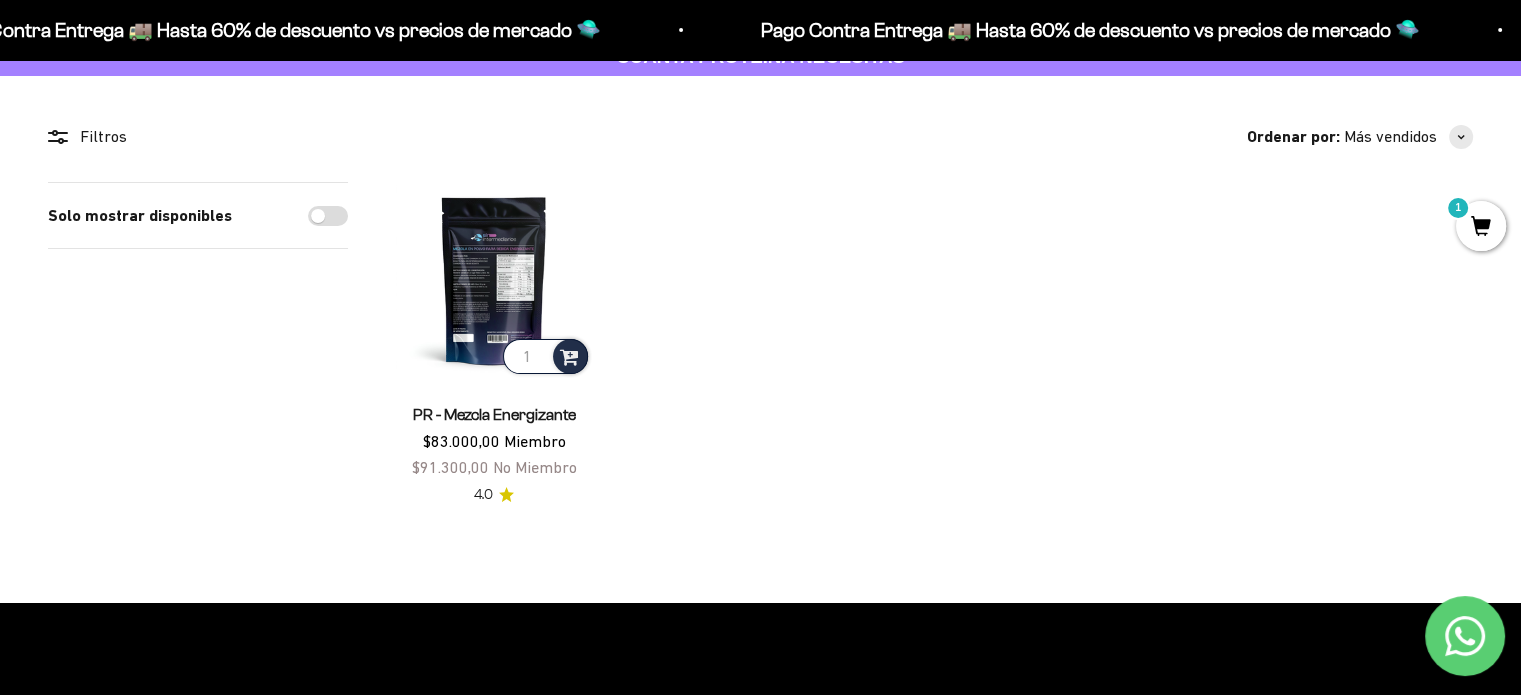 click at bounding box center (494, 280) 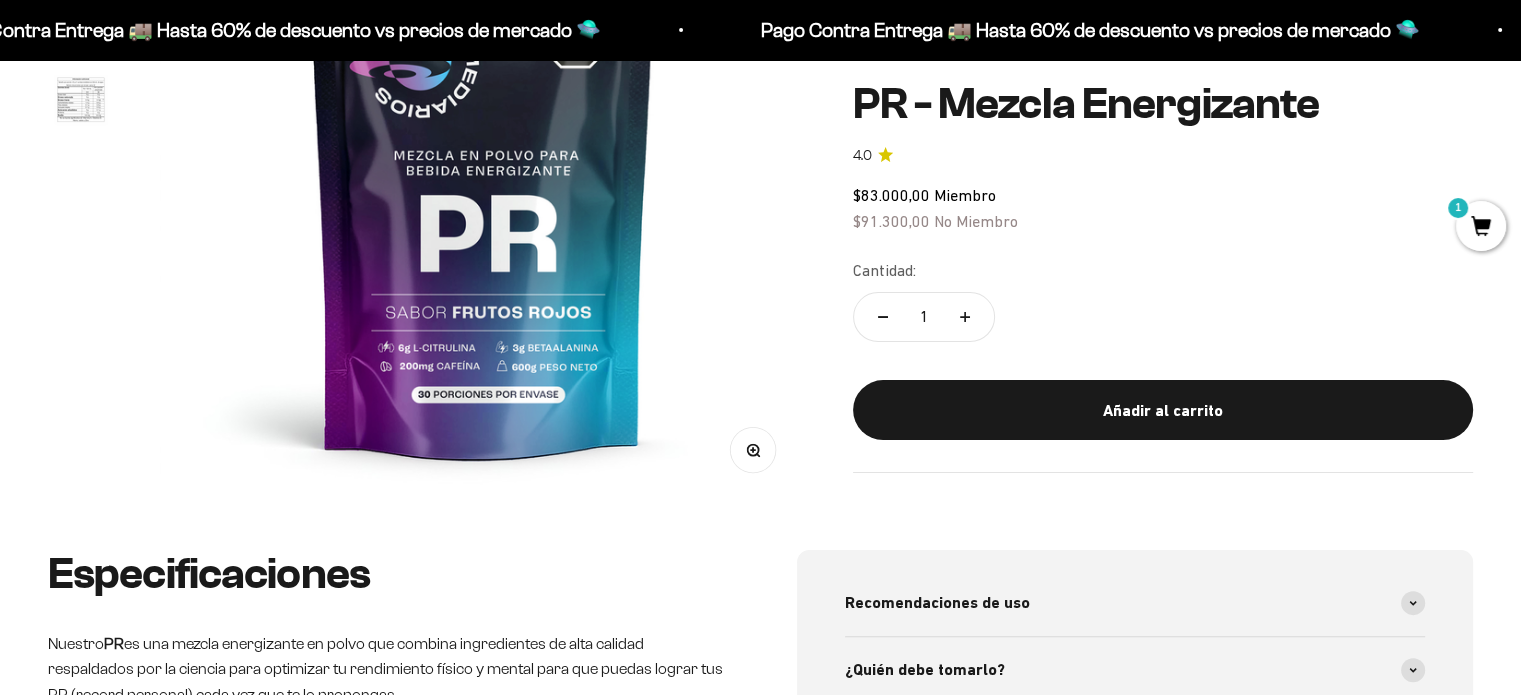 scroll, scrollTop: 758, scrollLeft: 0, axis: vertical 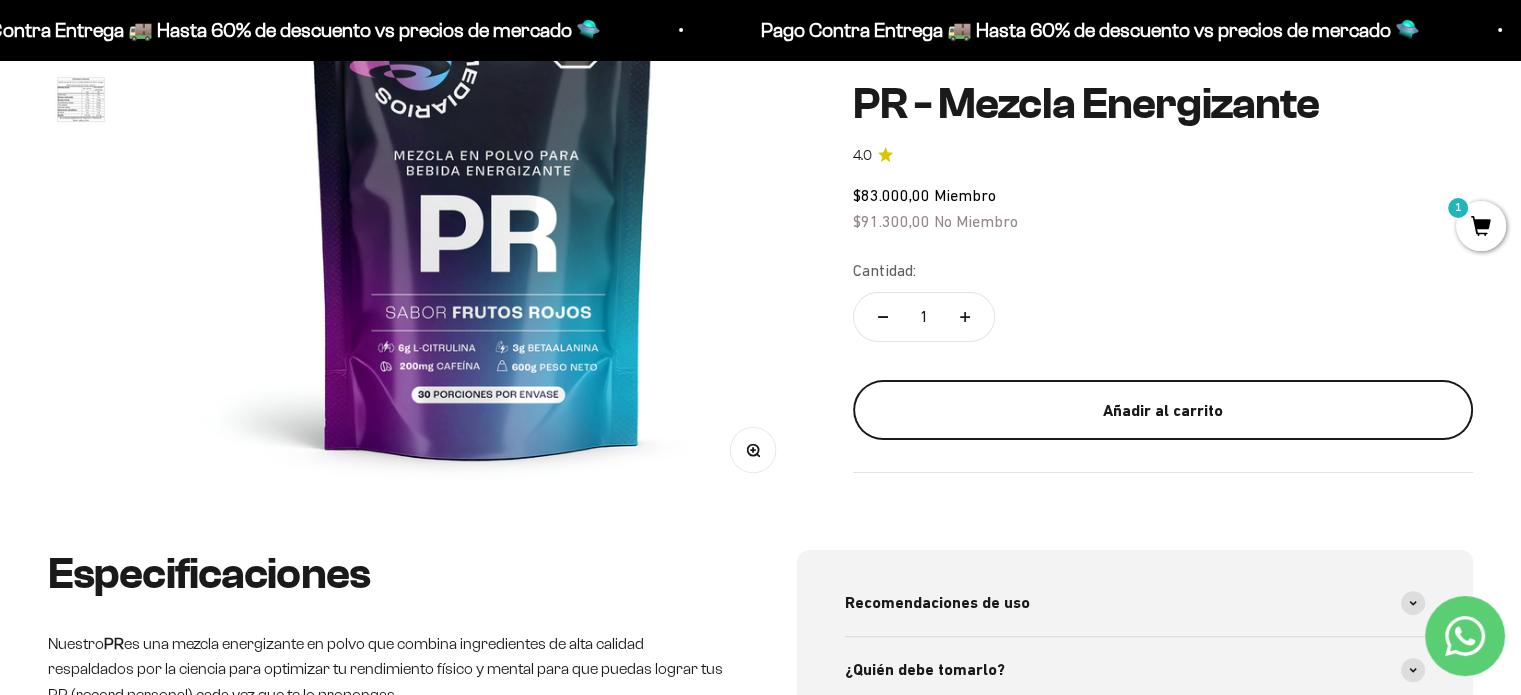 click on "Añadir al carrito" at bounding box center [1163, 410] 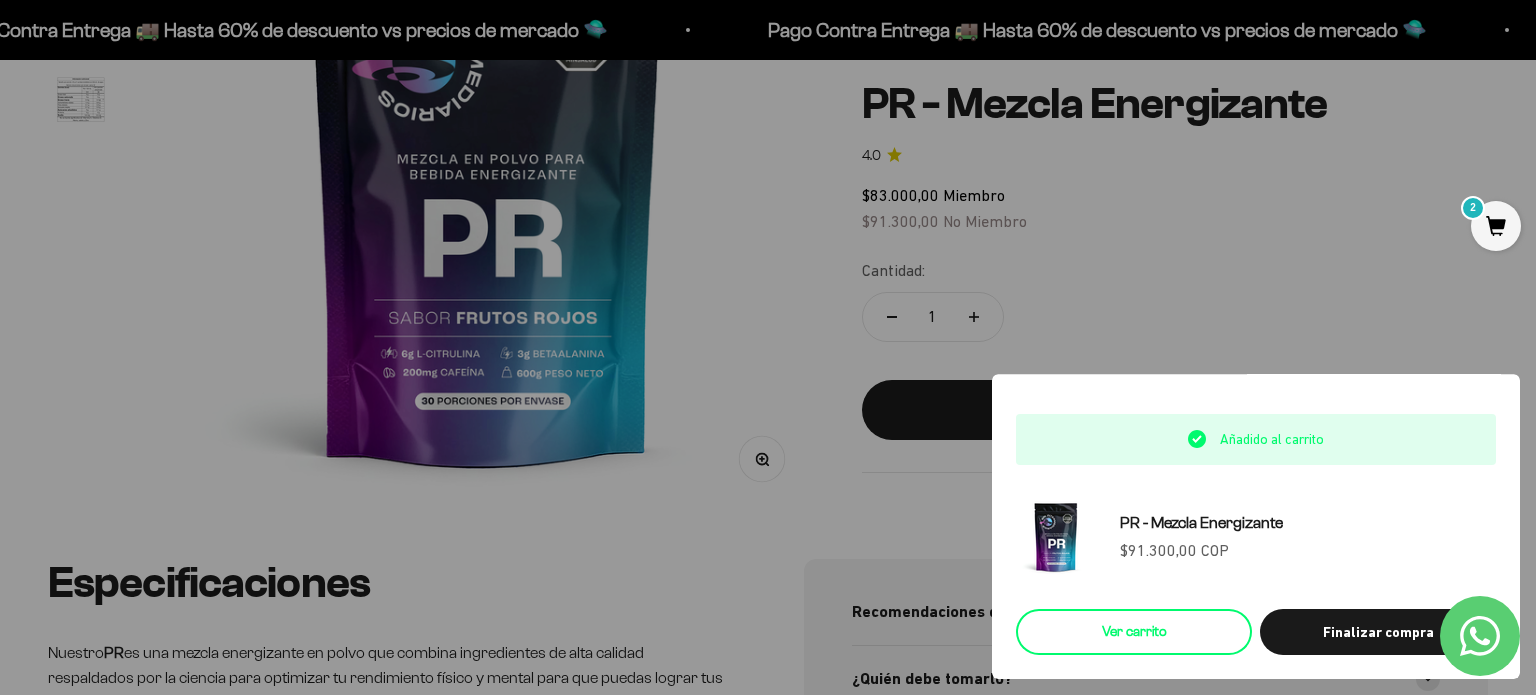 click on "Ver carrito" at bounding box center [1134, 632] 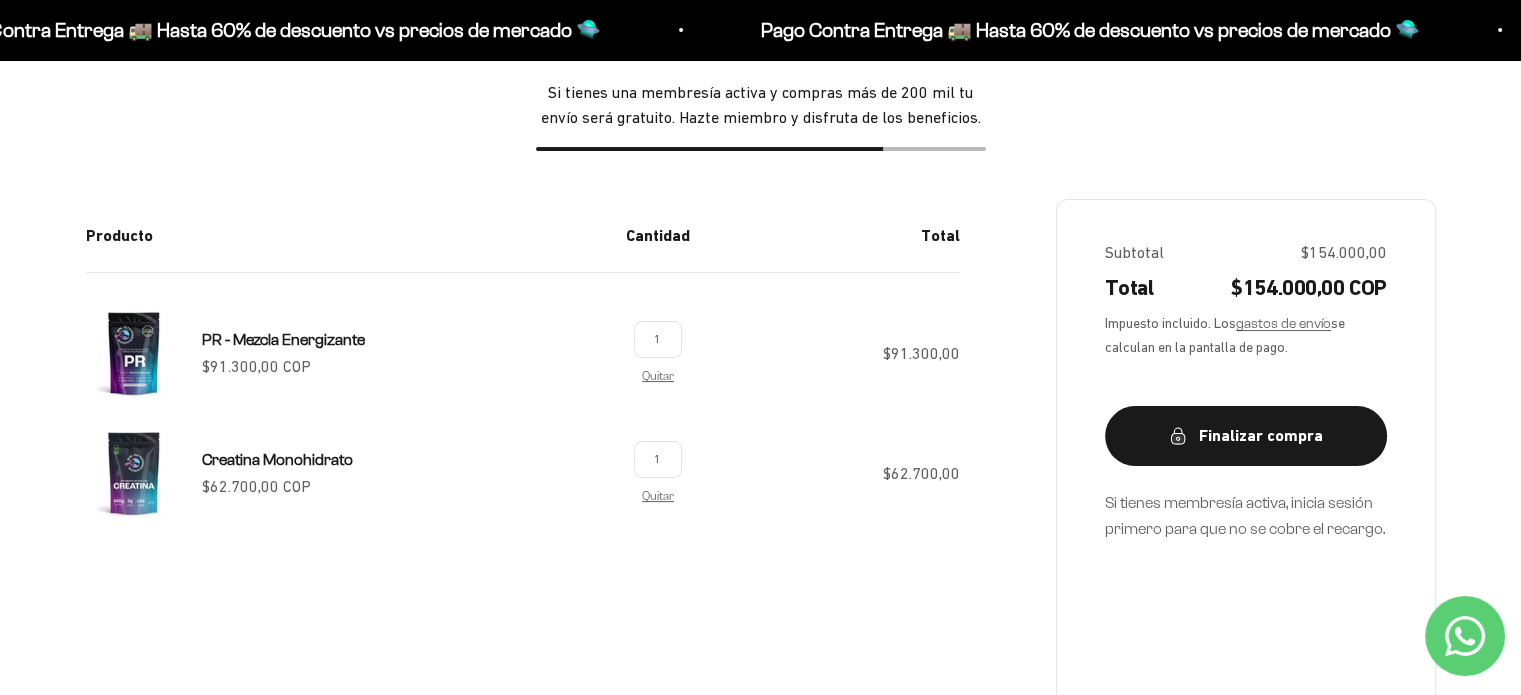 scroll, scrollTop: 400, scrollLeft: 0, axis: vertical 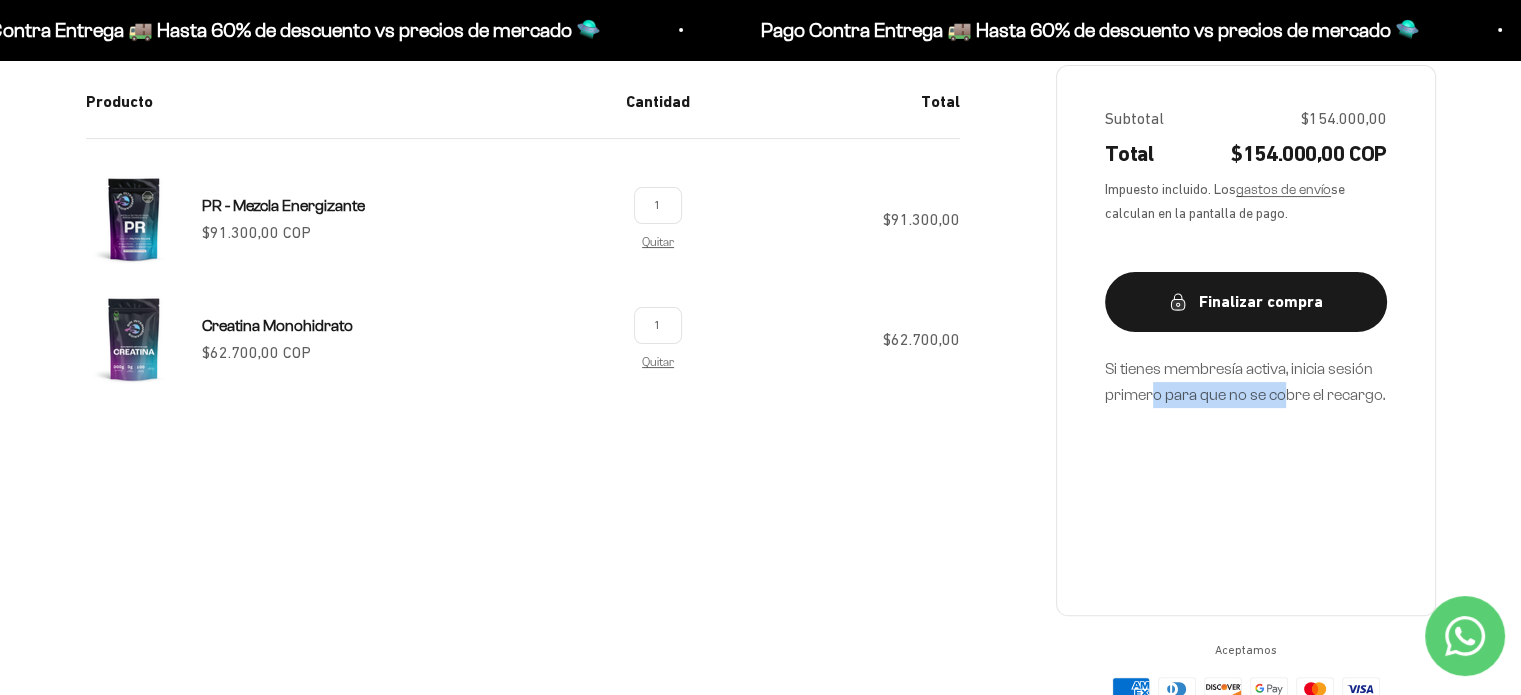 drag, startPoint x: 1156, startPoint y: 389, endPoint x: 1286, endPoint y: 384, distance: 130.09612 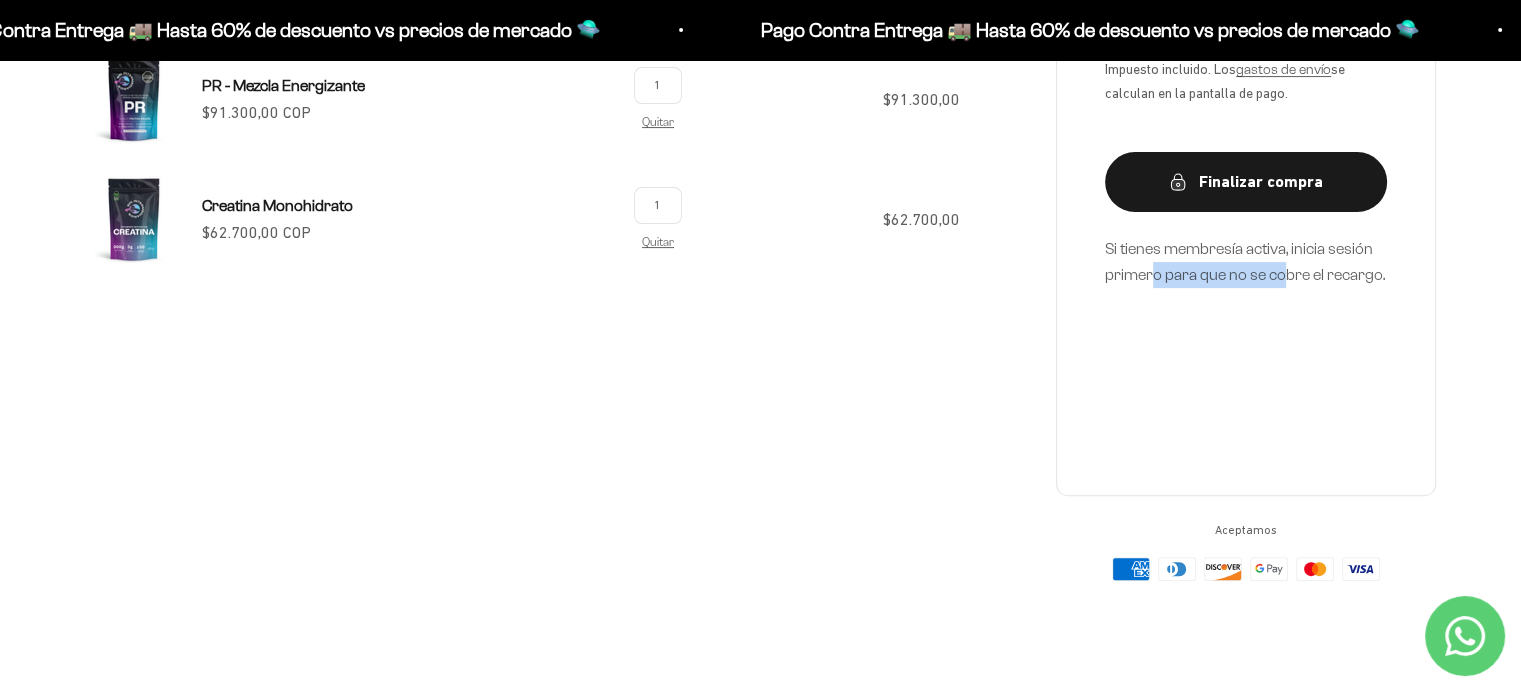 scroll, scrollTop: 266, scrollLeft: 0, axis: vertical 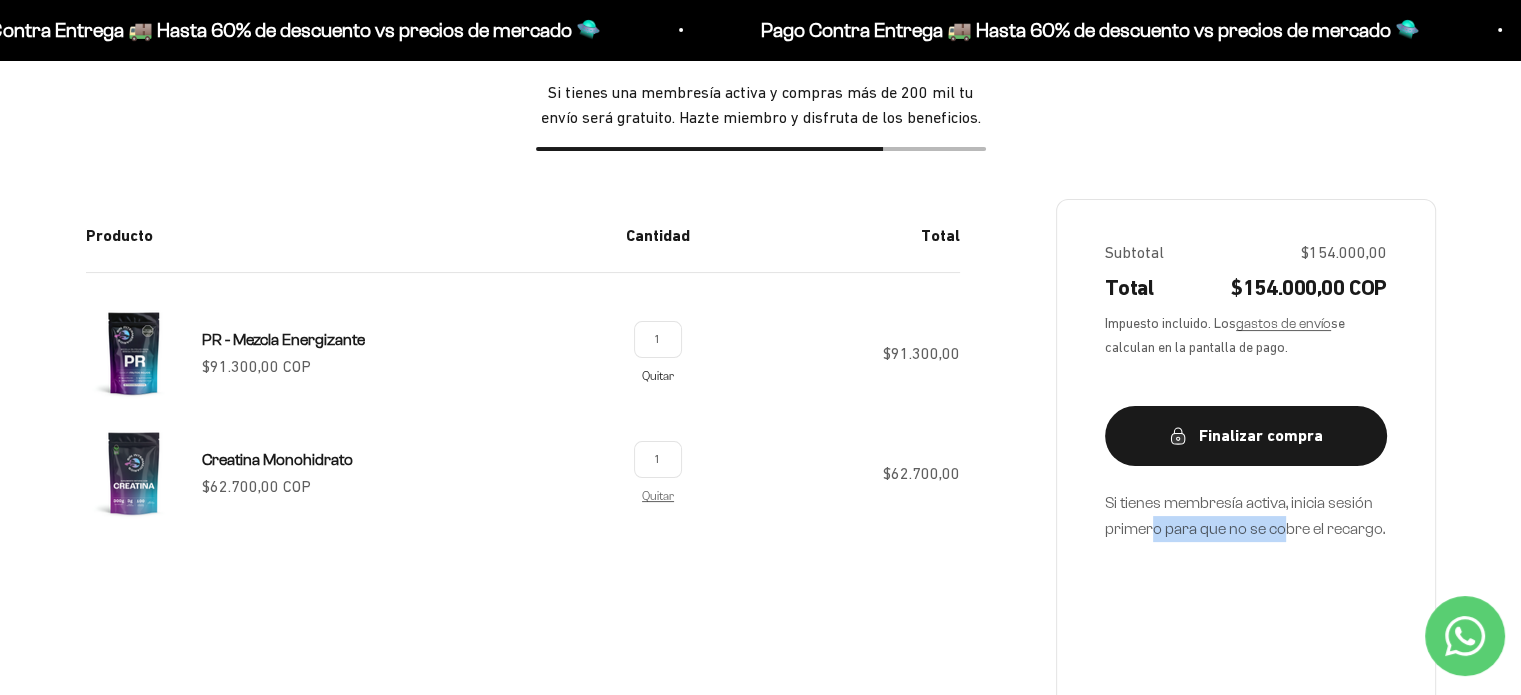 click on "Quitar" at bounding box center (658, 375) 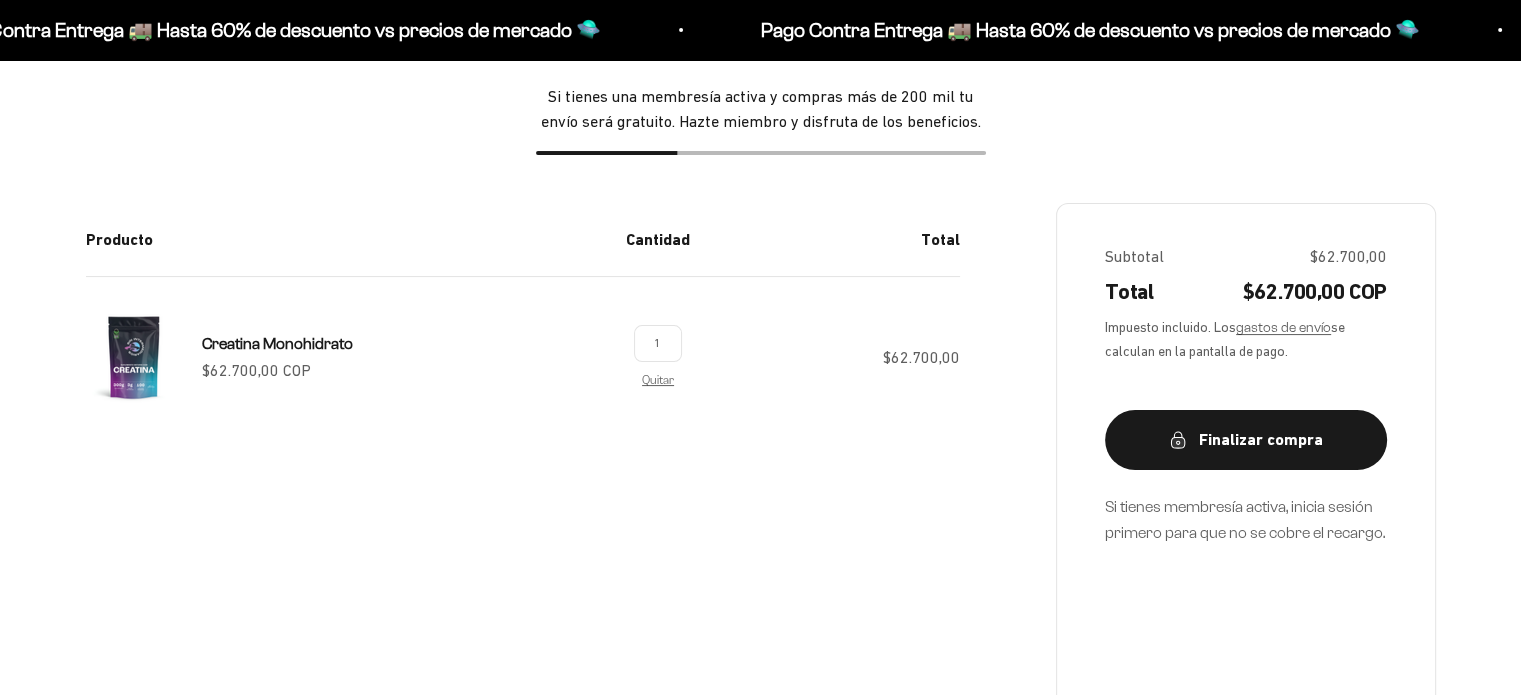 scroll, scrollTop: 266, scrollLeft: 0, axis: vertical 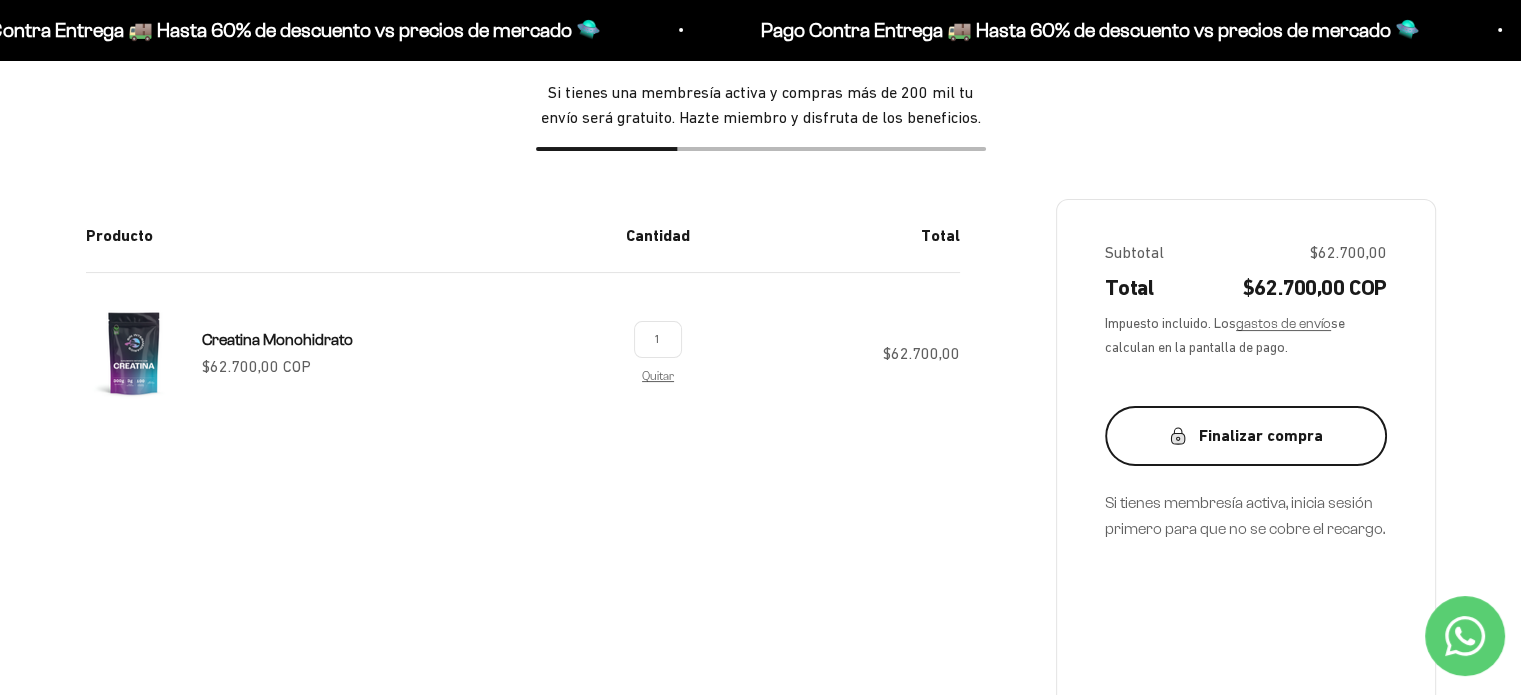 click on "Finalizar compra" at bounding box center (1246, 436) 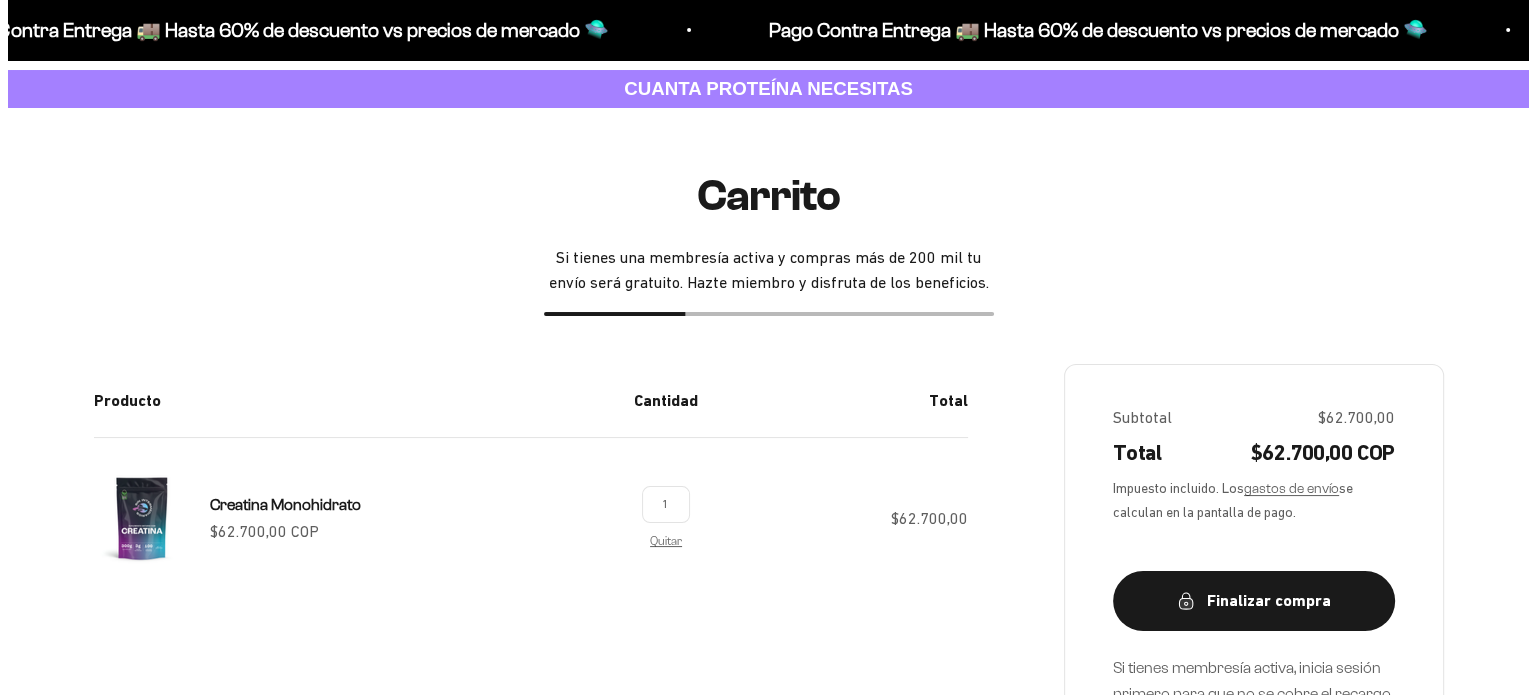 scroll, scrollTop: 0, scrollLeft: 0, axis: both 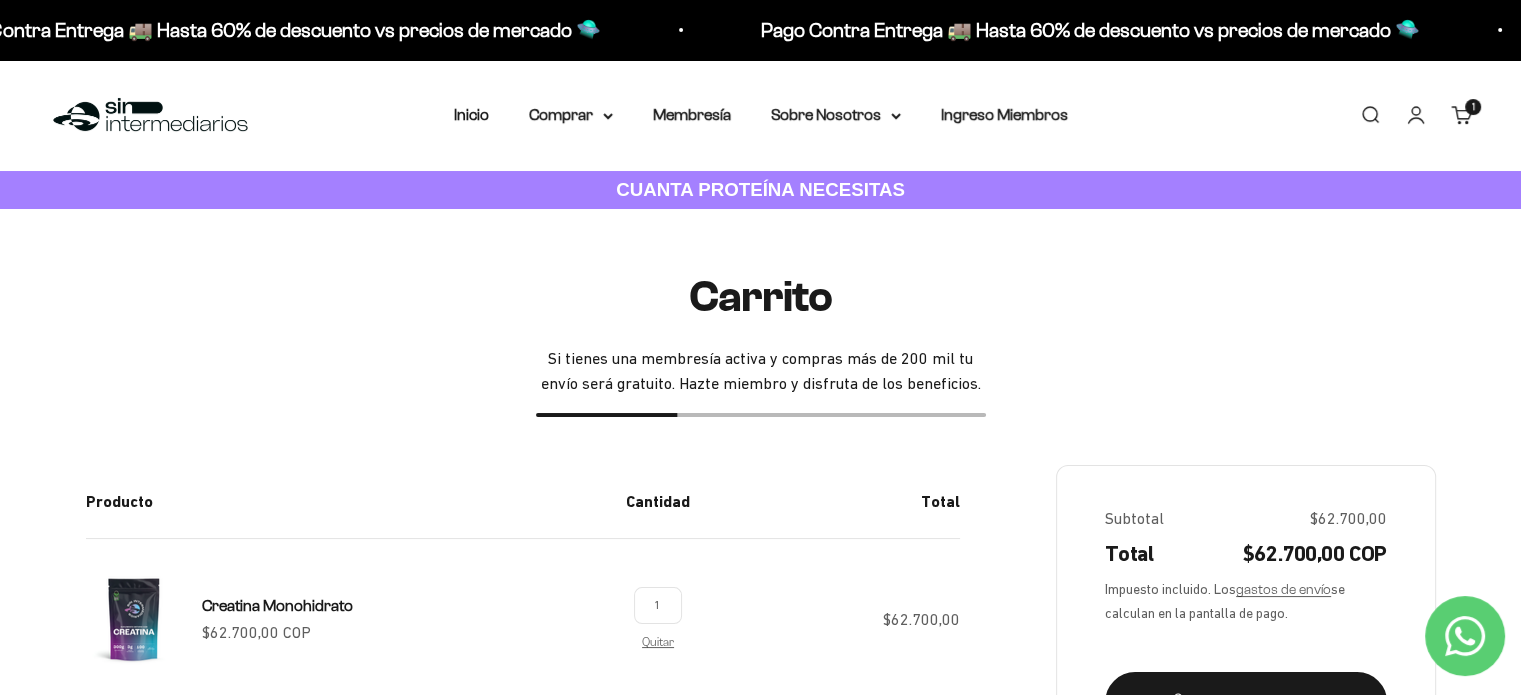 click on "Buscar" at bounding box center (1370, 115) 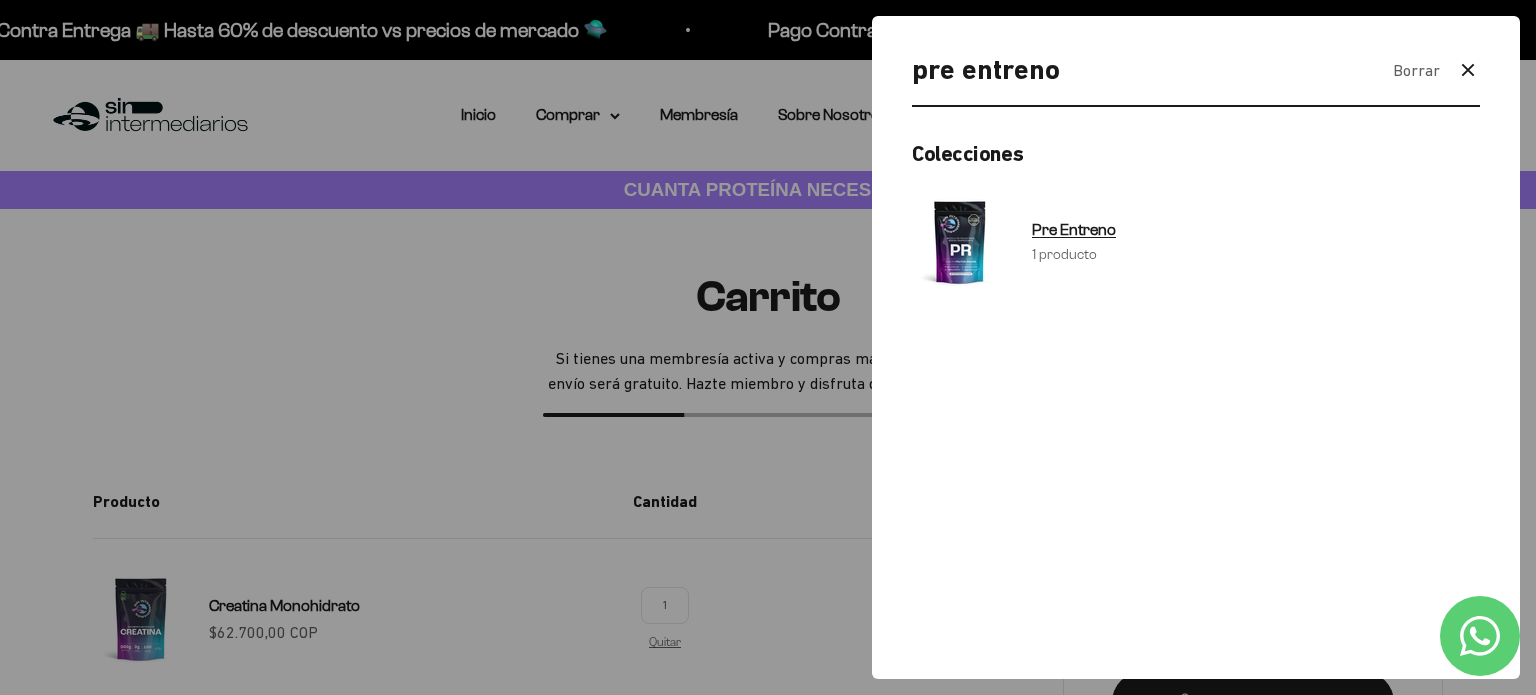 type on "pre entreno" 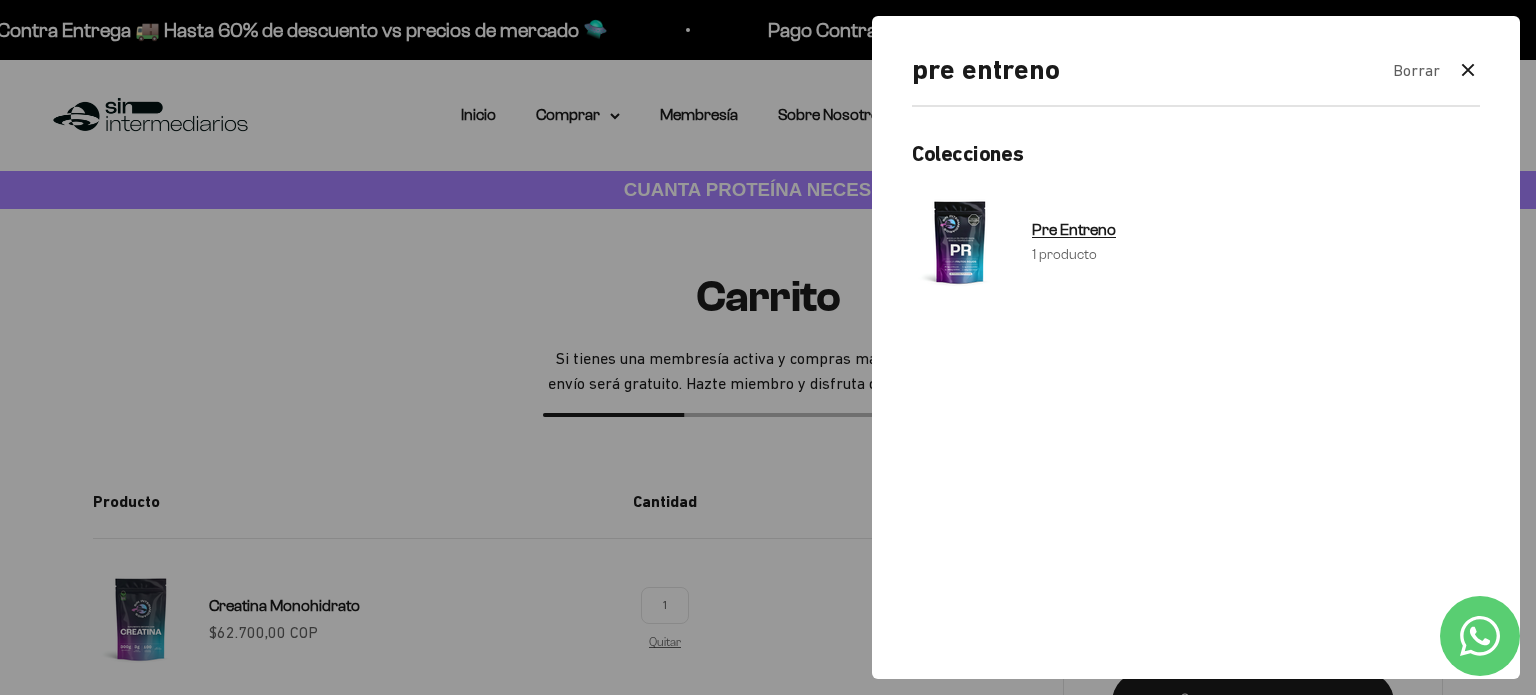click on "1 producto" at bounding box center [1064, 255] 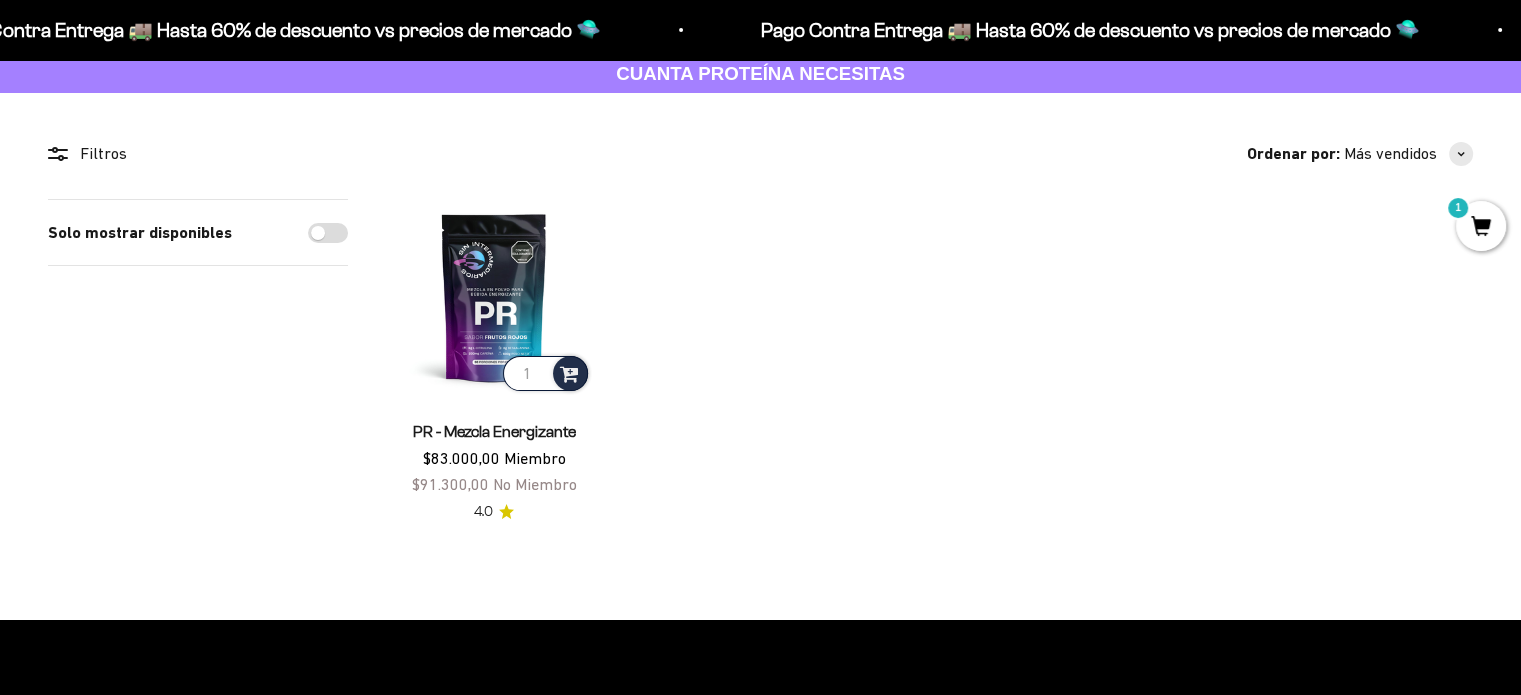 scroll, scrollTop: 0, scrollLeft: 0, axis: both 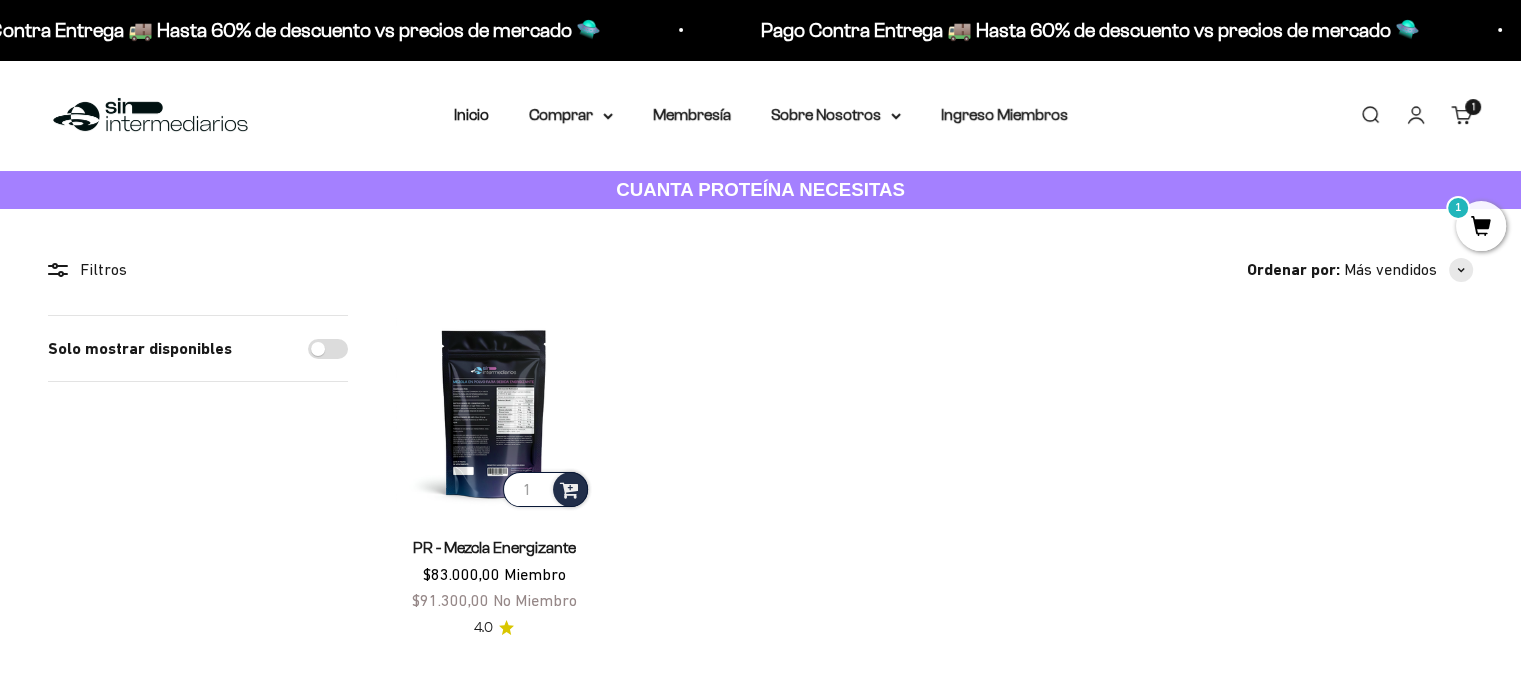 click at bounding box center [494, 413] 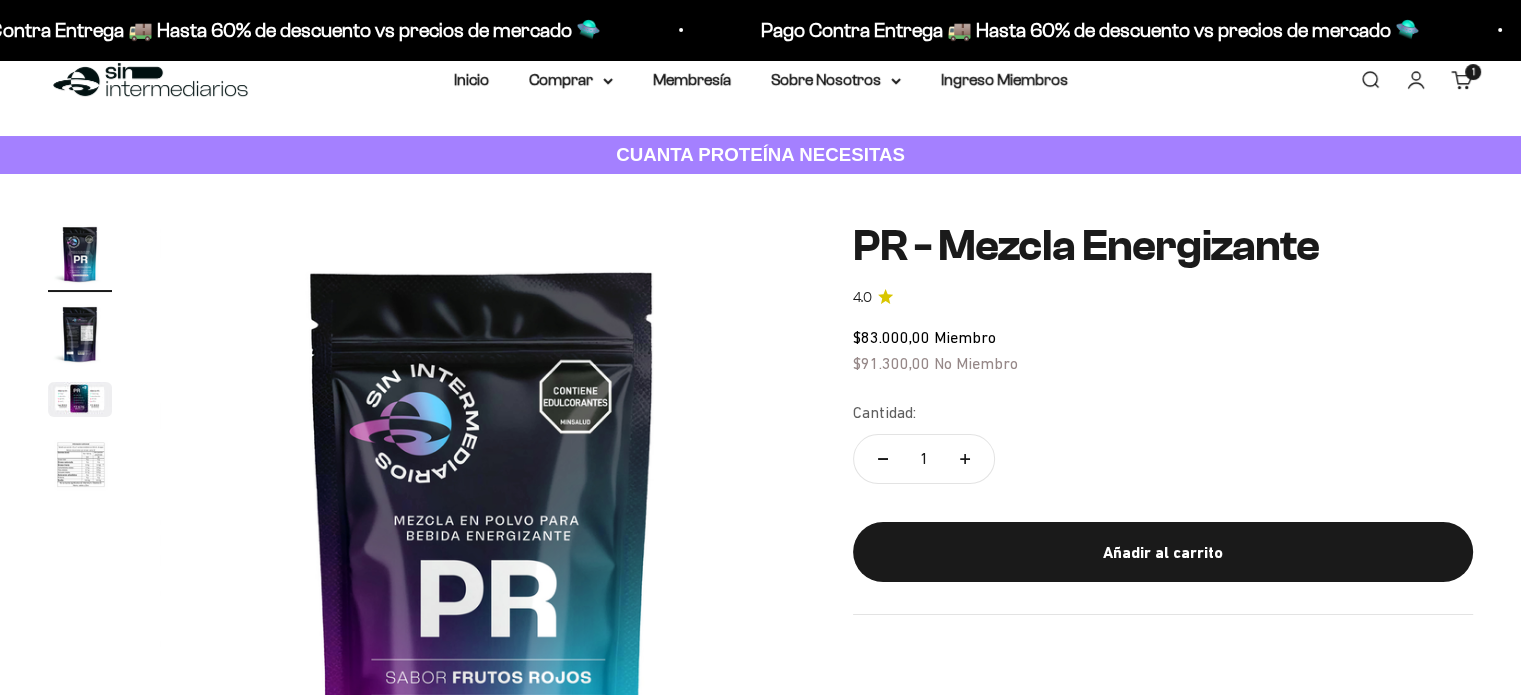 scroll, scrollTop: 400, scrollLeft: 0, axis: vertical 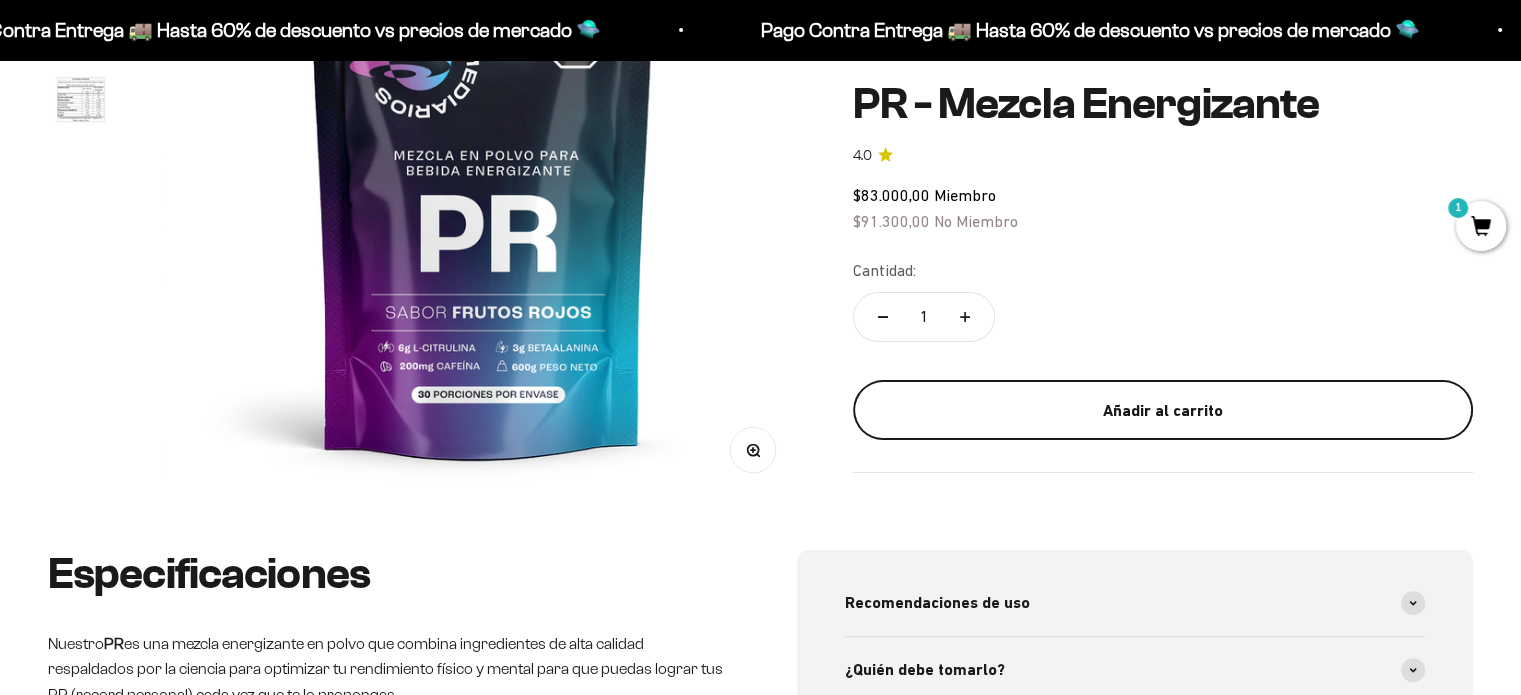 click on "Añadir al carrito" at bounding box center [1163, 410] 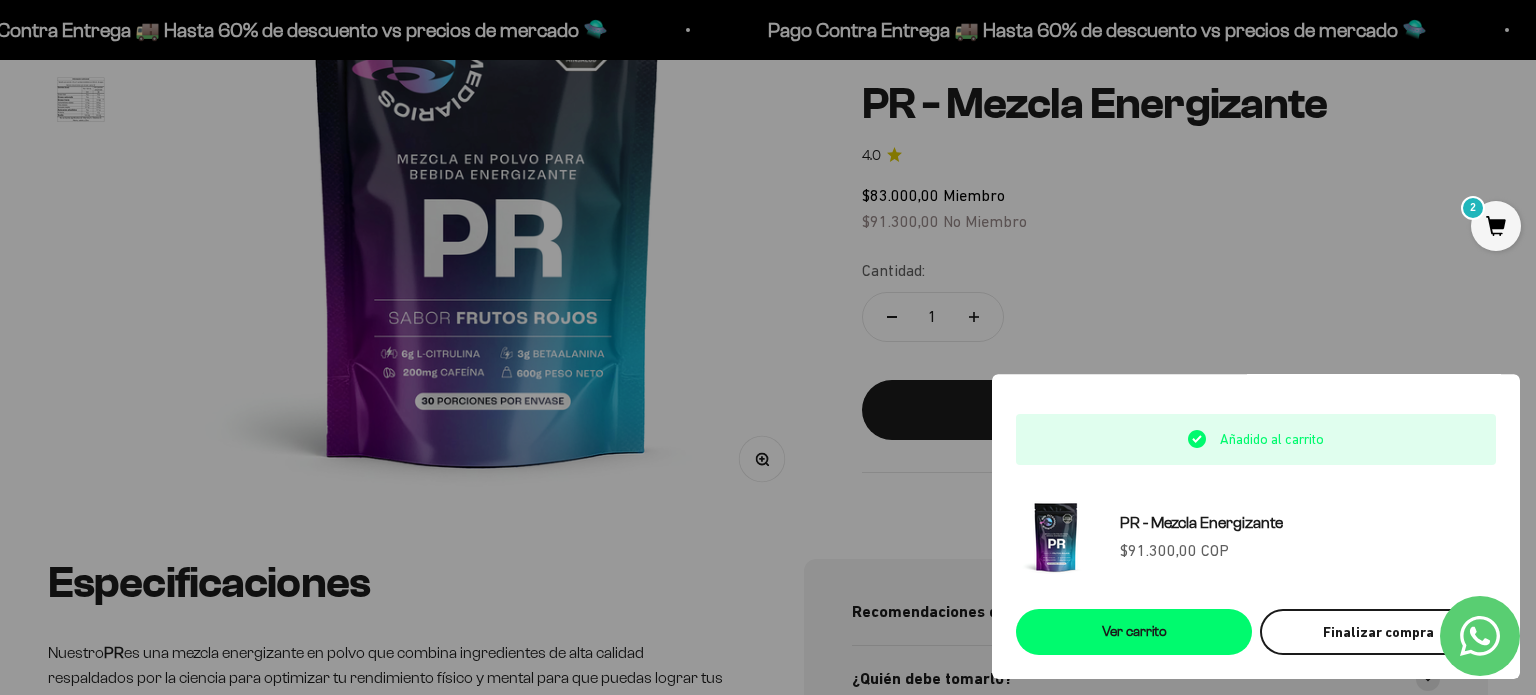 click on "Finalizar compra" at bounding box center (1378, 632) 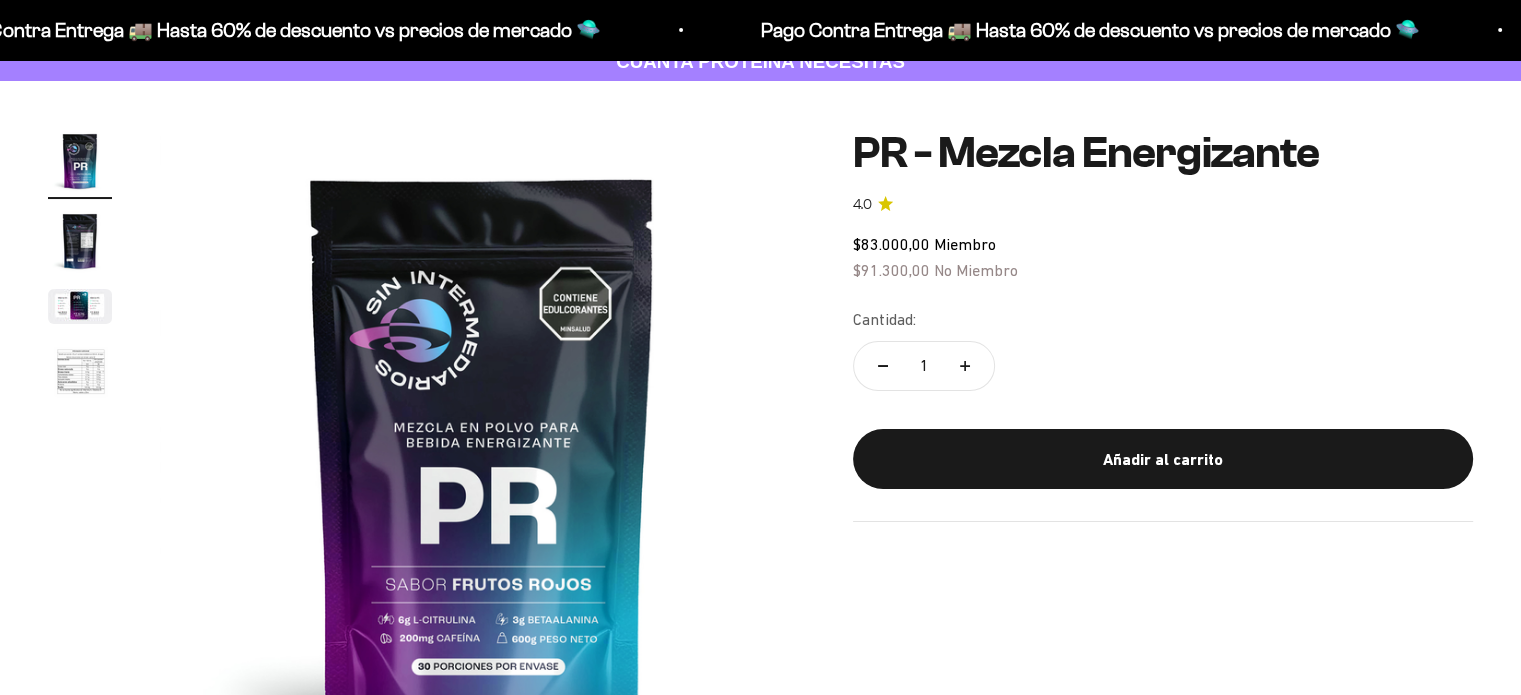 scroll, scrollTop: 0, scrollLeft: 0, axis: both 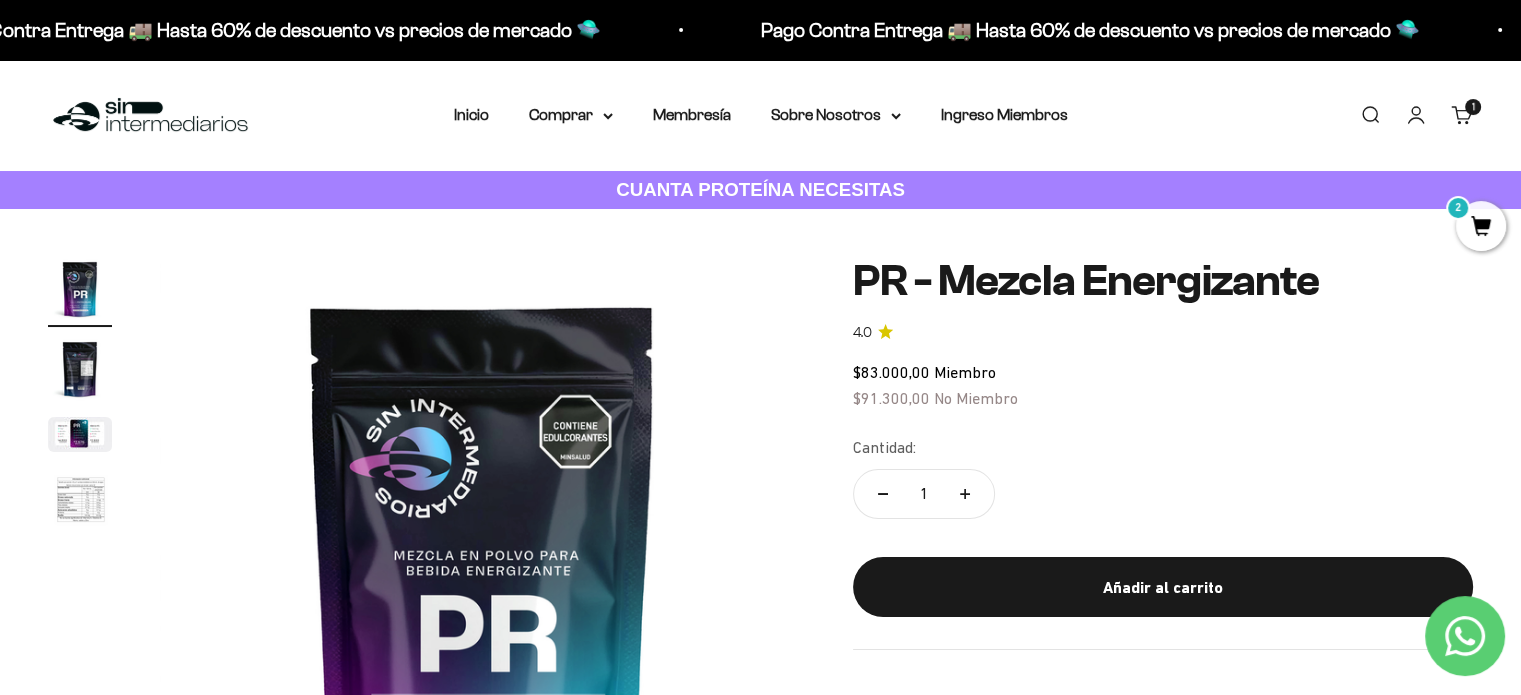 click on "Buscar" at bounding box center [1370, 115] 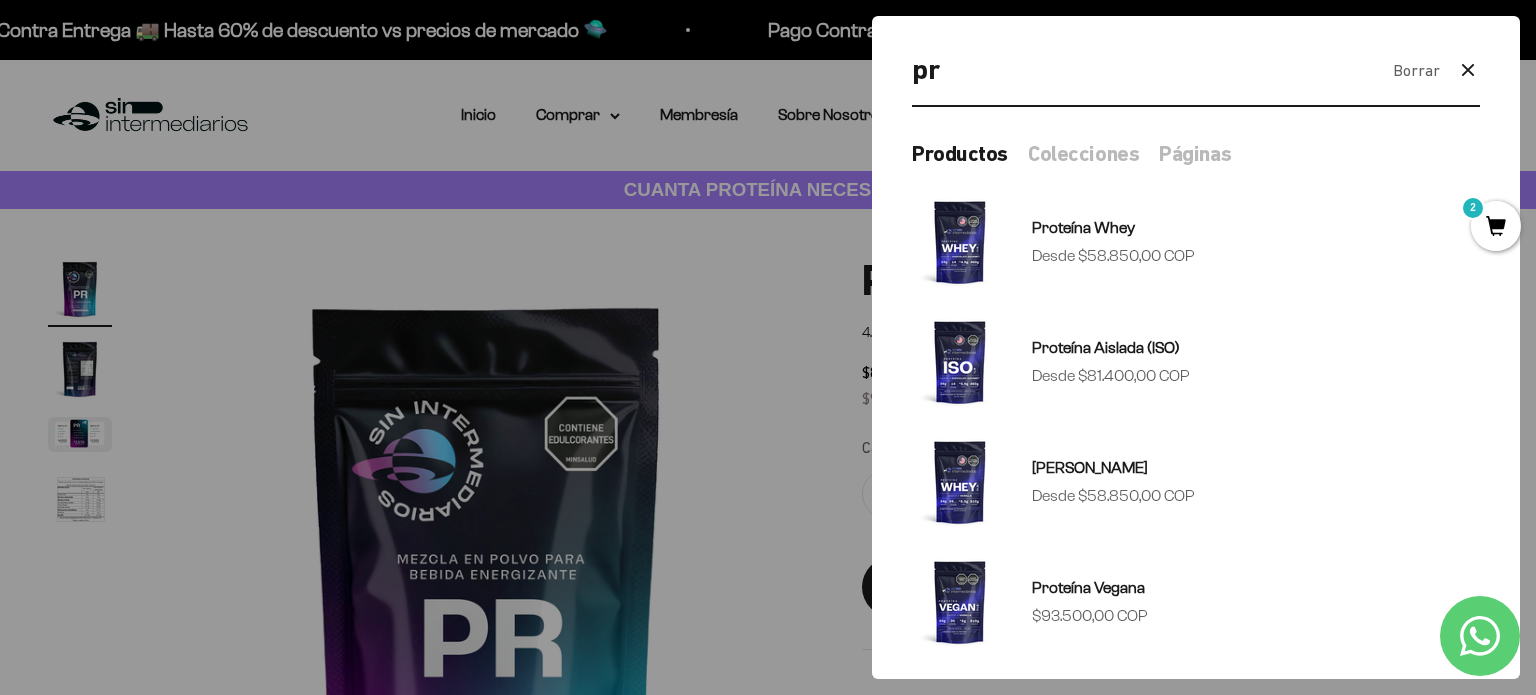 type on "p" 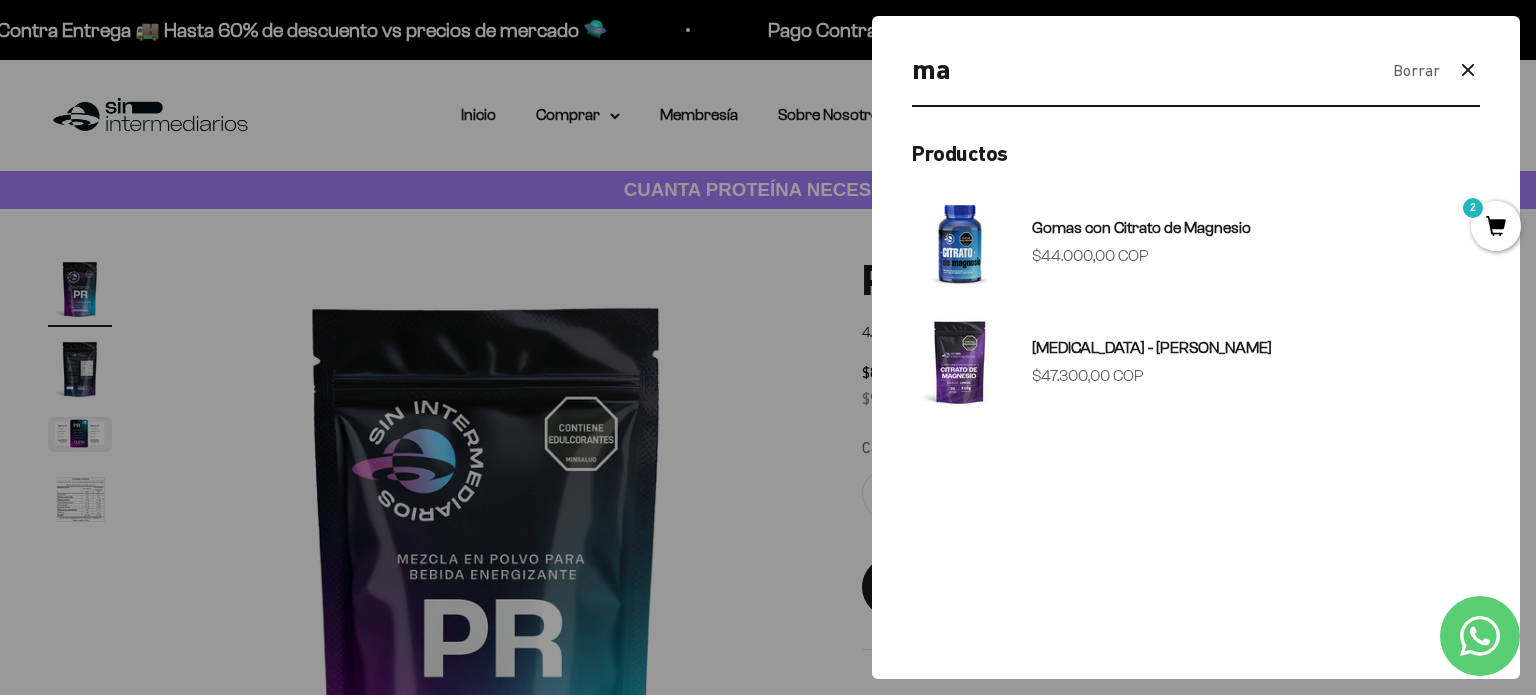 type on "m" 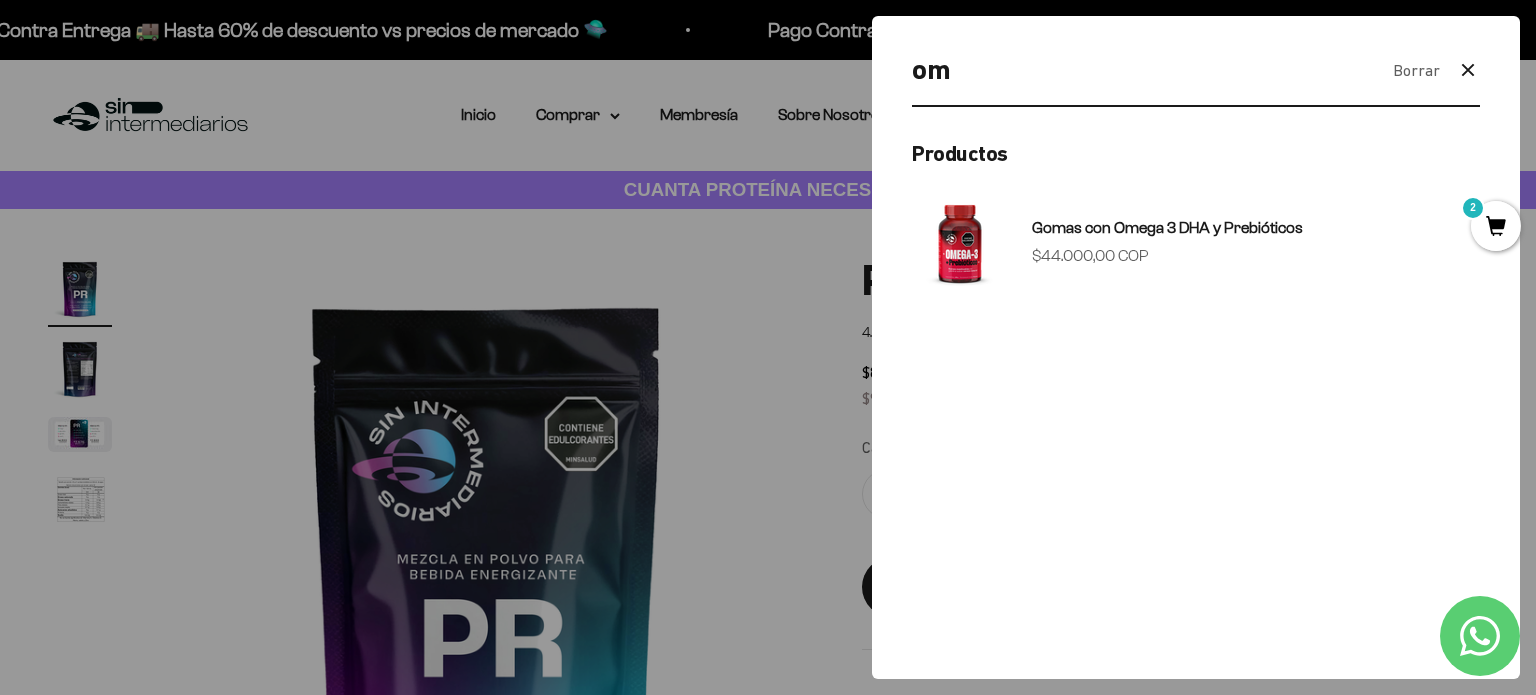 type on "o" 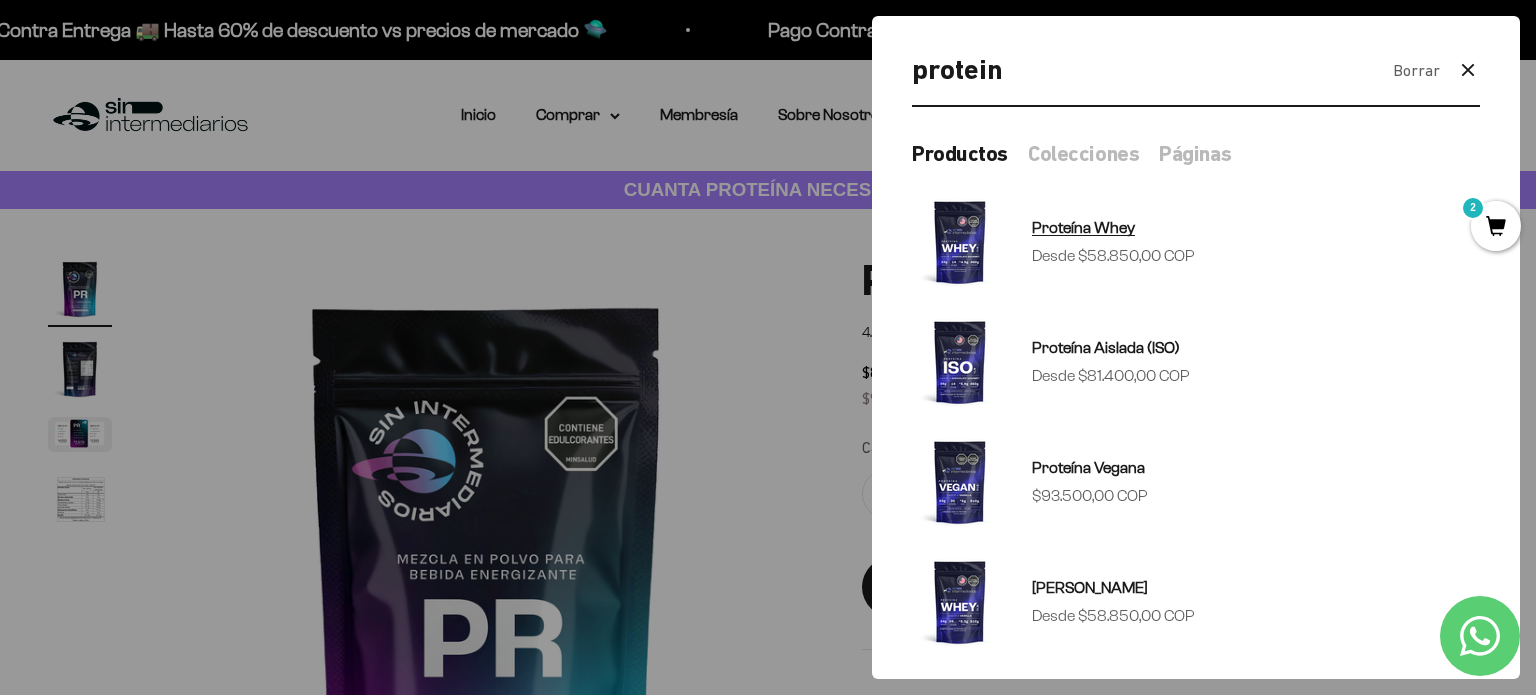 type on "protein" 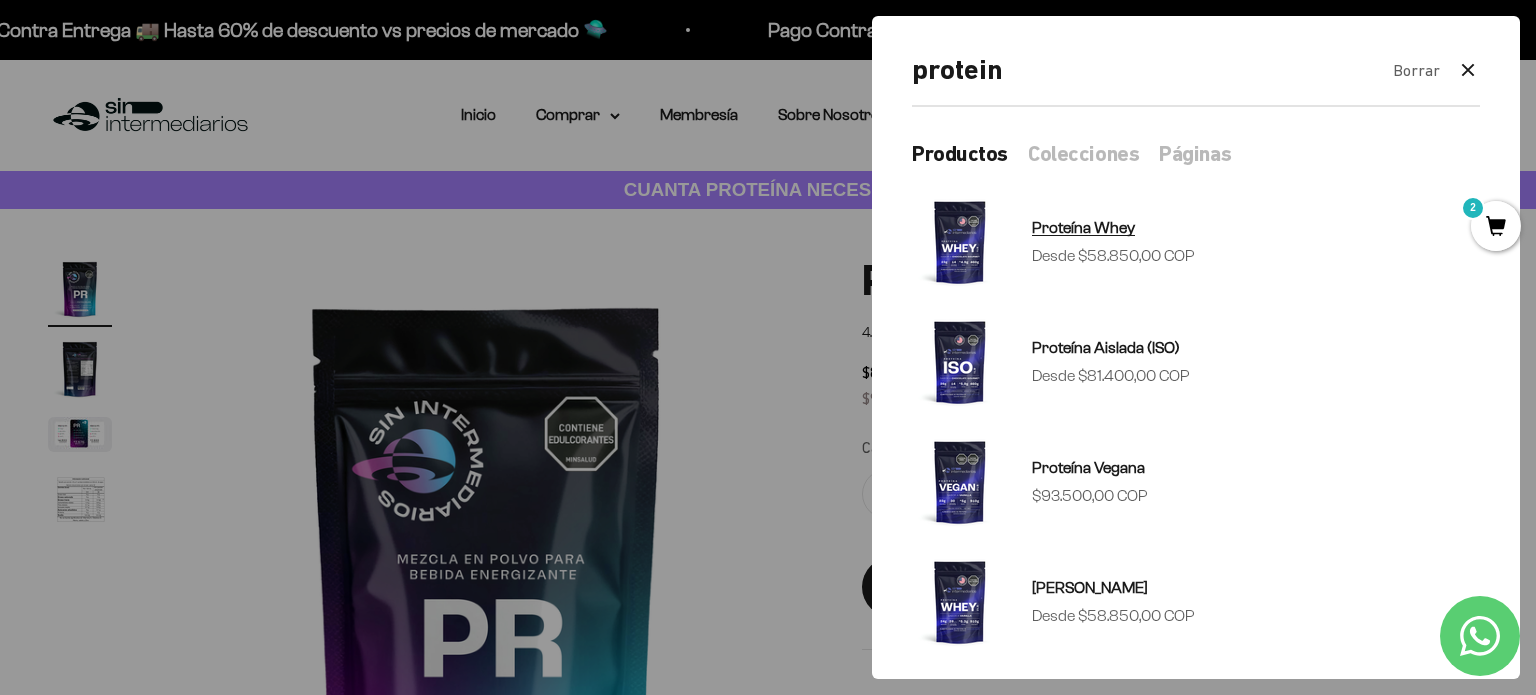 click at bounding box center (960, 242) 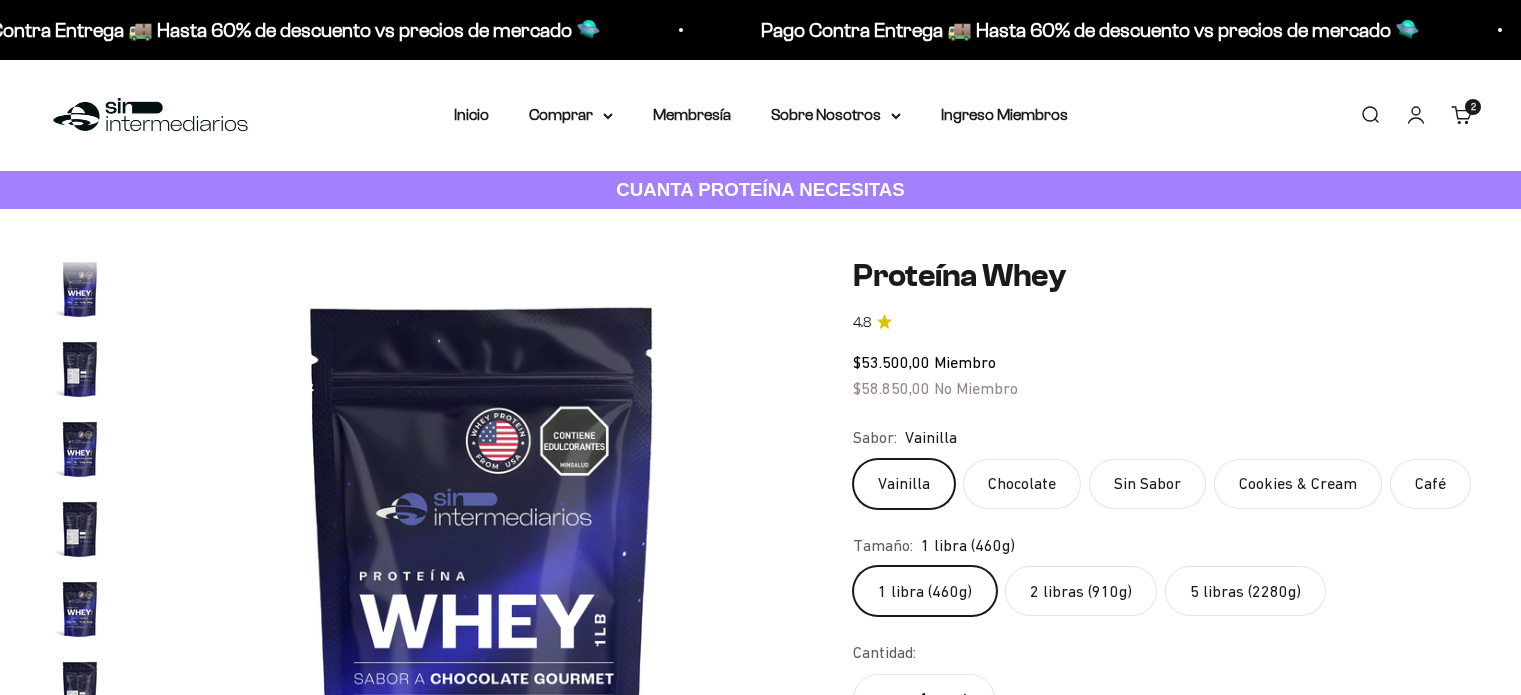 scroll, scrollTop: 68, scrollLeft: 0, axis: vertical 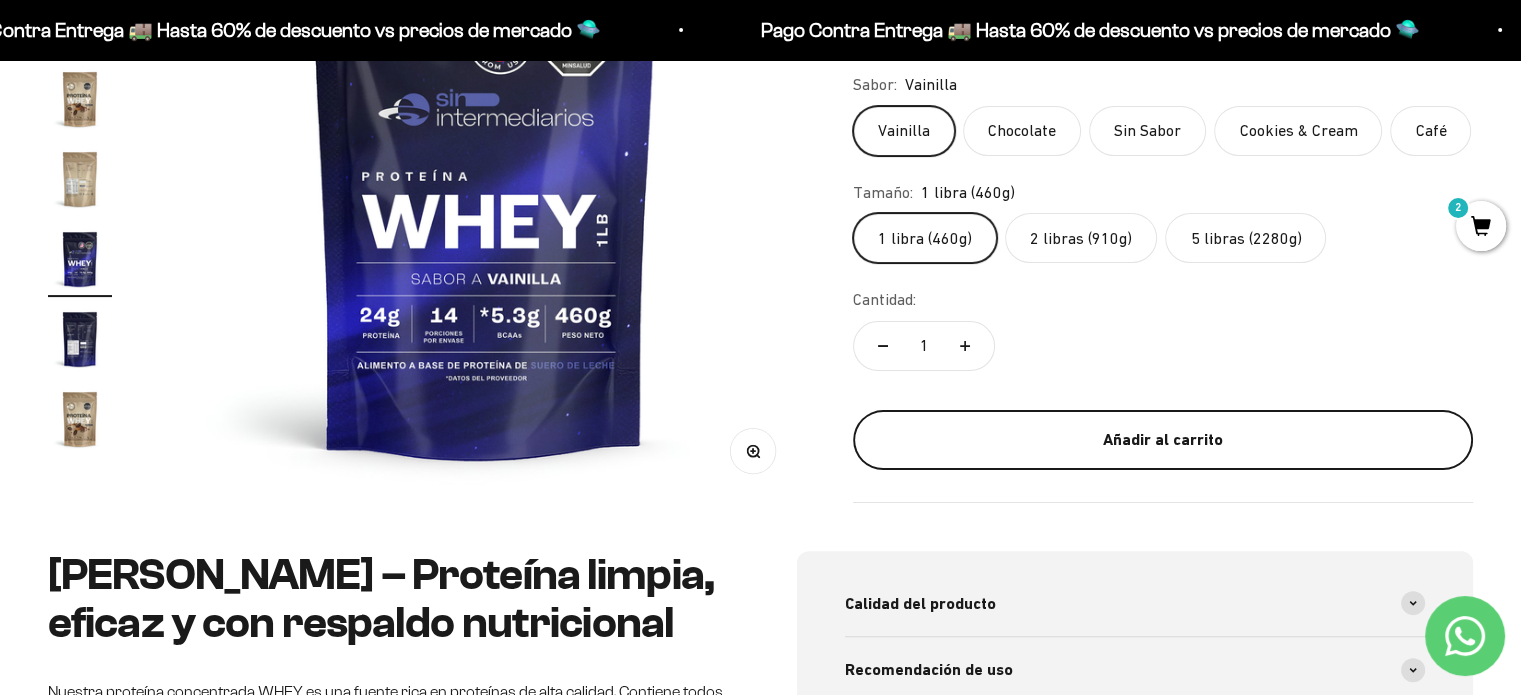 click on "Añadir al carrito" at bounding box center [1163, 440] 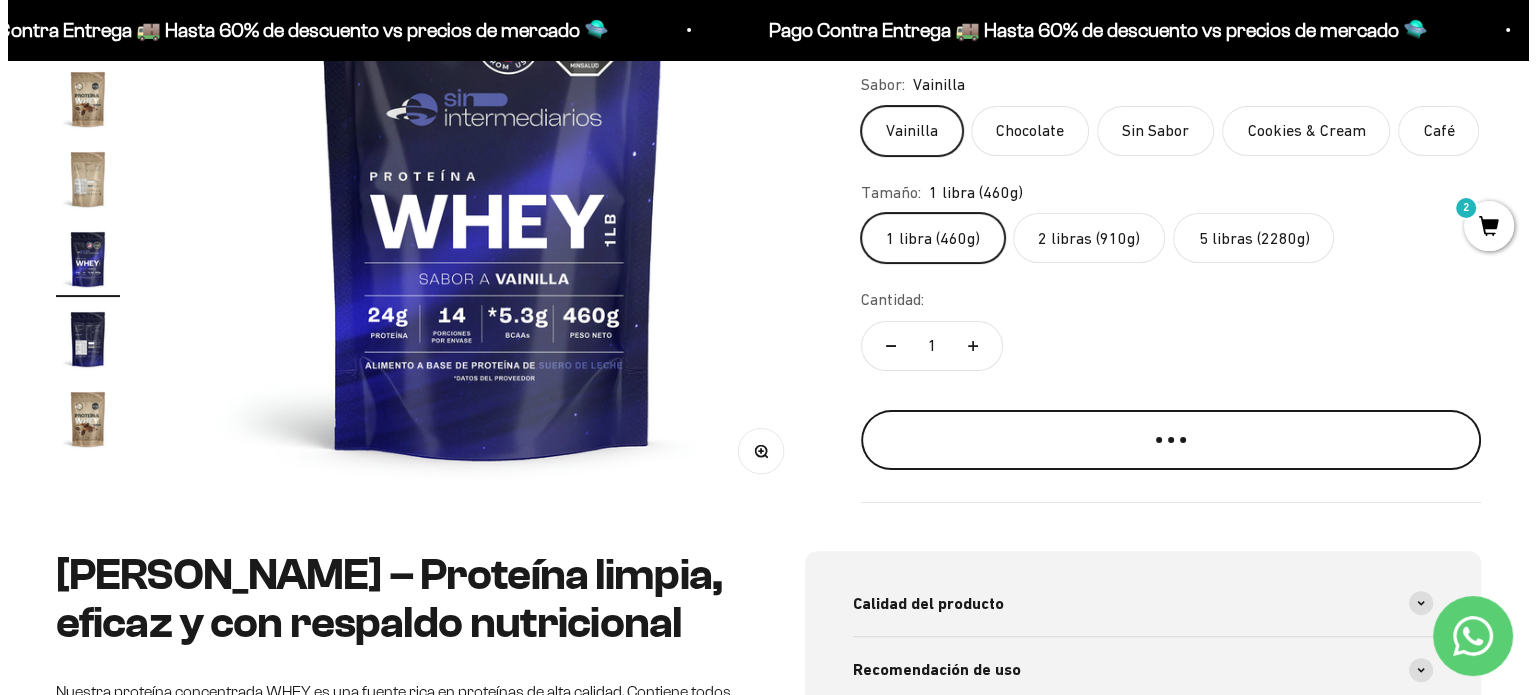scroll, scrollTop: 0, scrollLeft: 10841, axis: horizontal 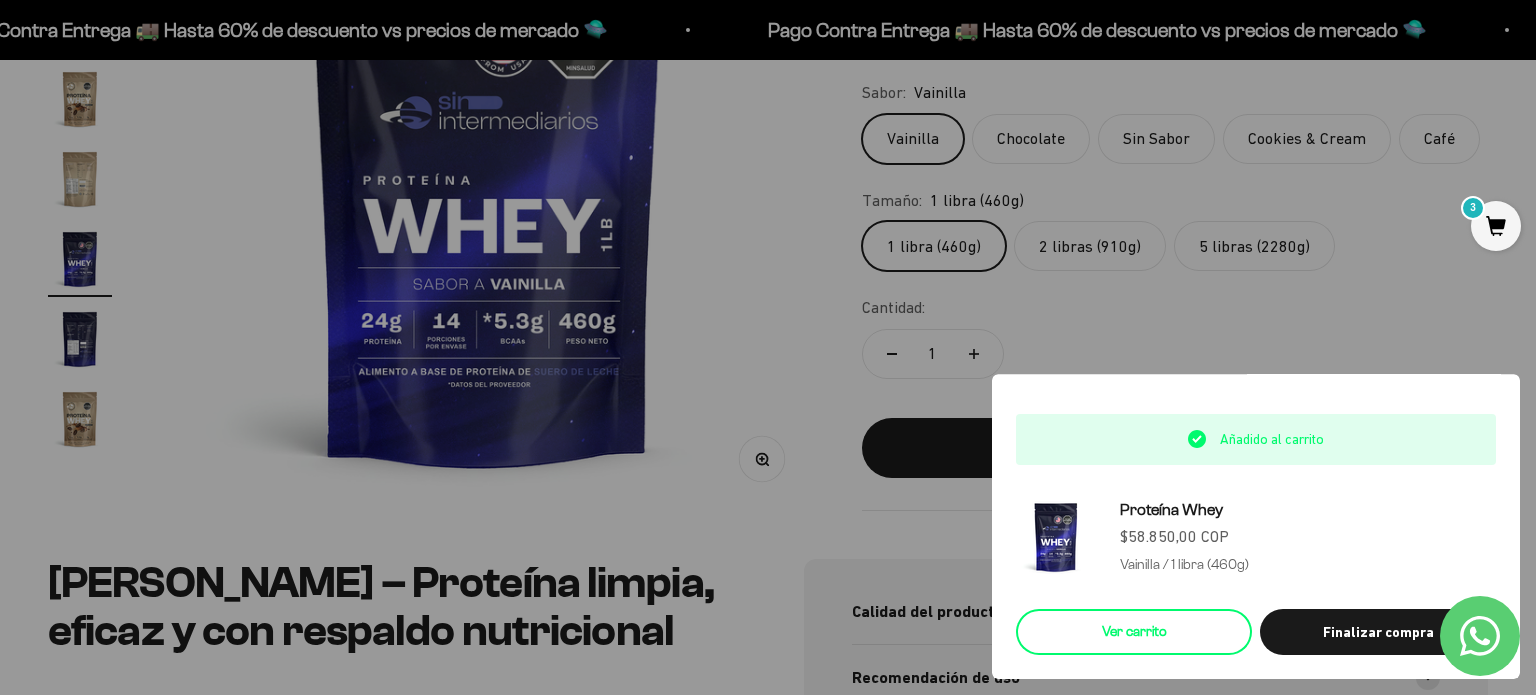 click on "Ver carrito" at bounding box center (1134, 632) 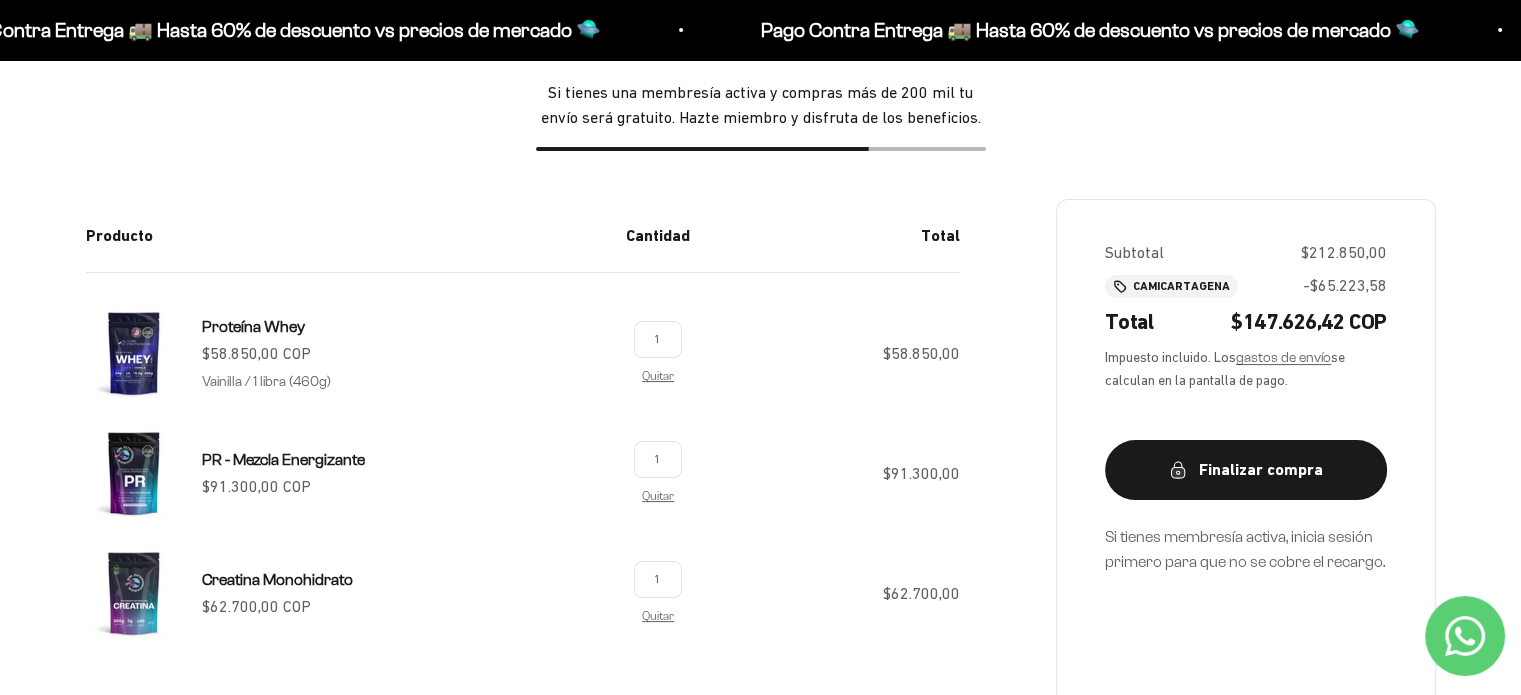 scroll, scrollTop: 400, scrollLeft: 0, axis: vertical 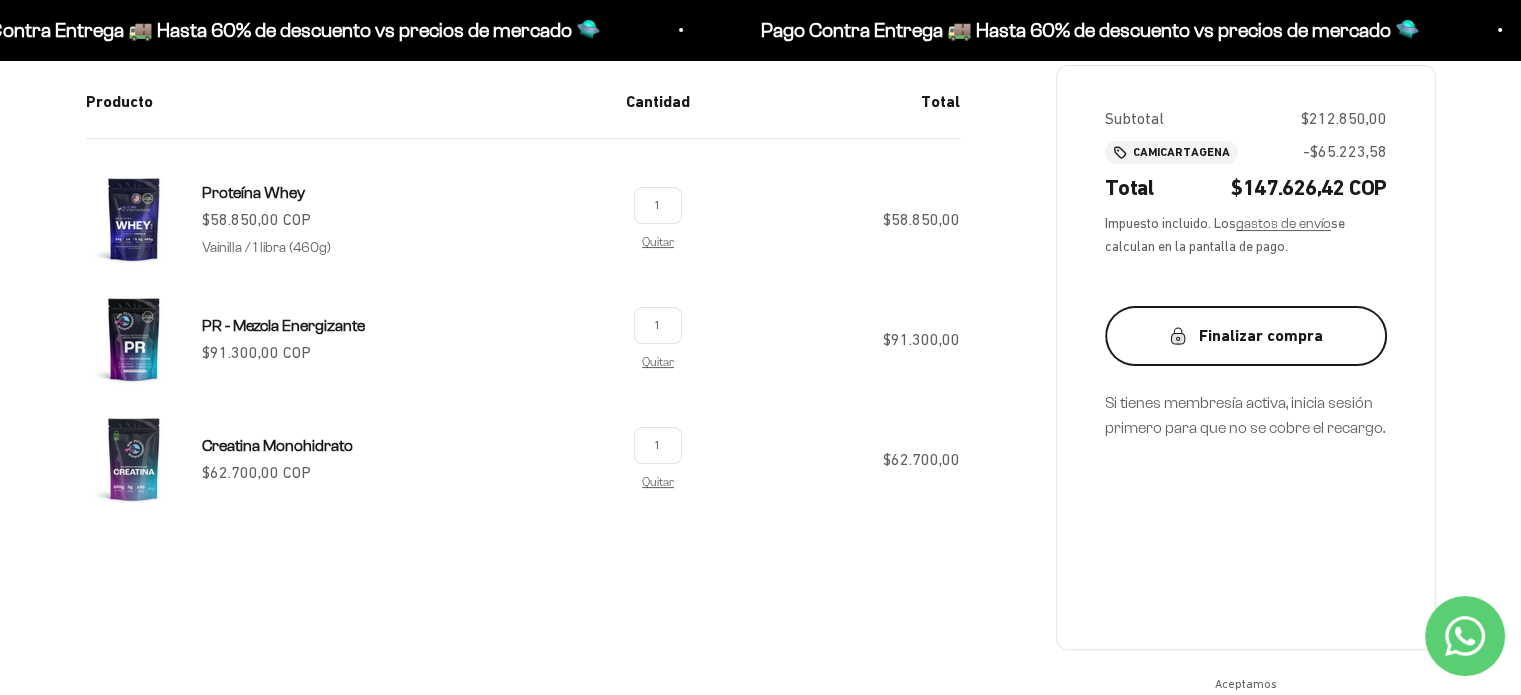click on "Finalizar compra" at bounding box center (1246, 336) 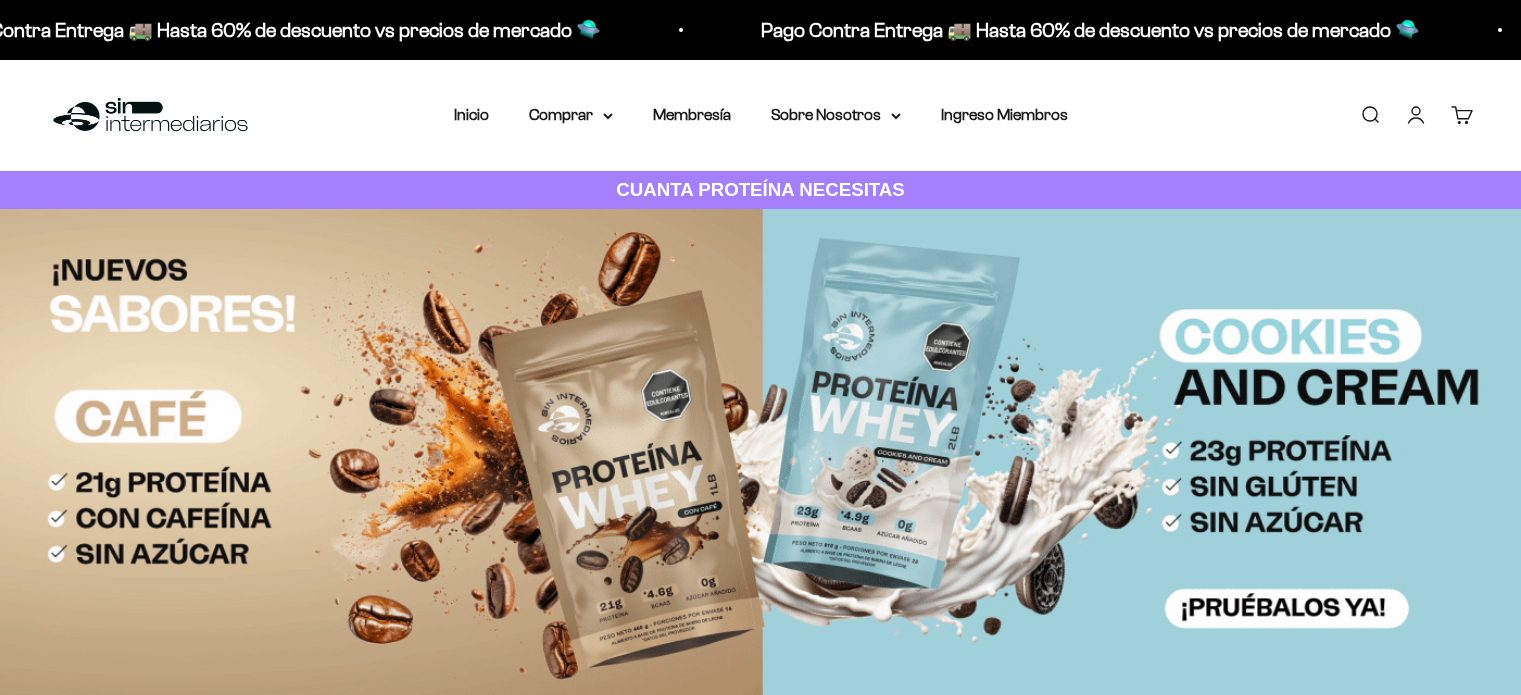 scroll, scrollTop: 0, scrollLeft: 0, axis: both 